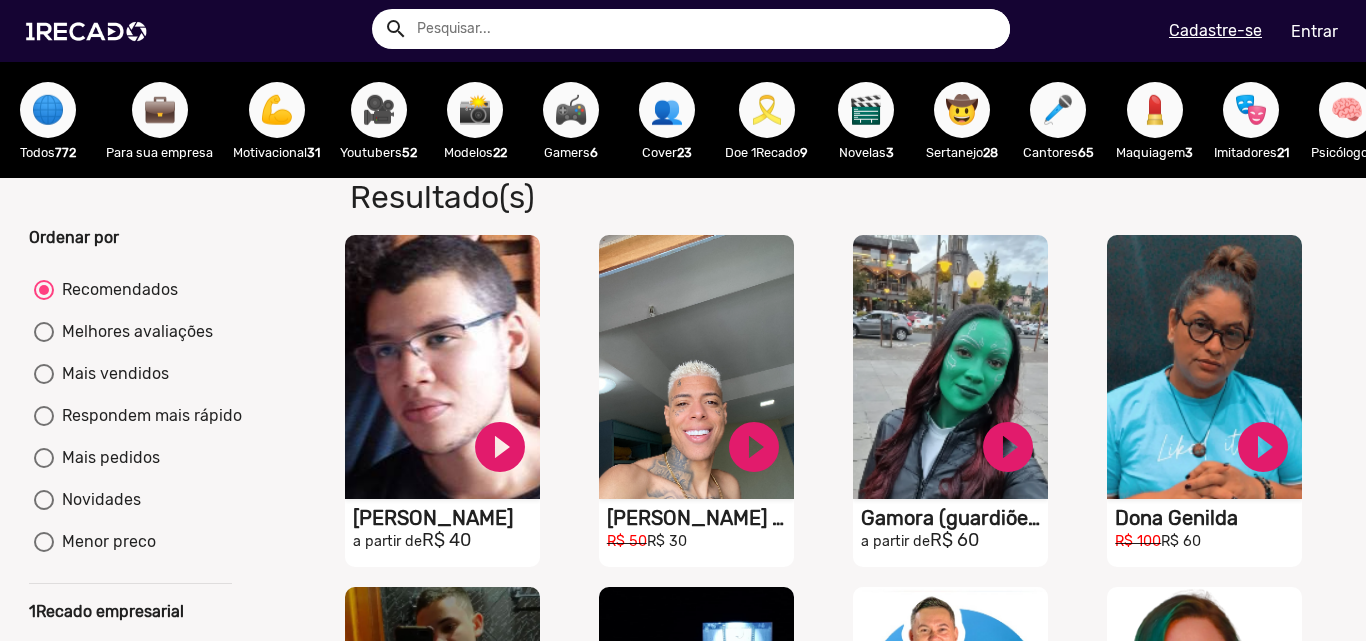 scroll, scrollTop: 0, scrollLeft: 0, axis: both 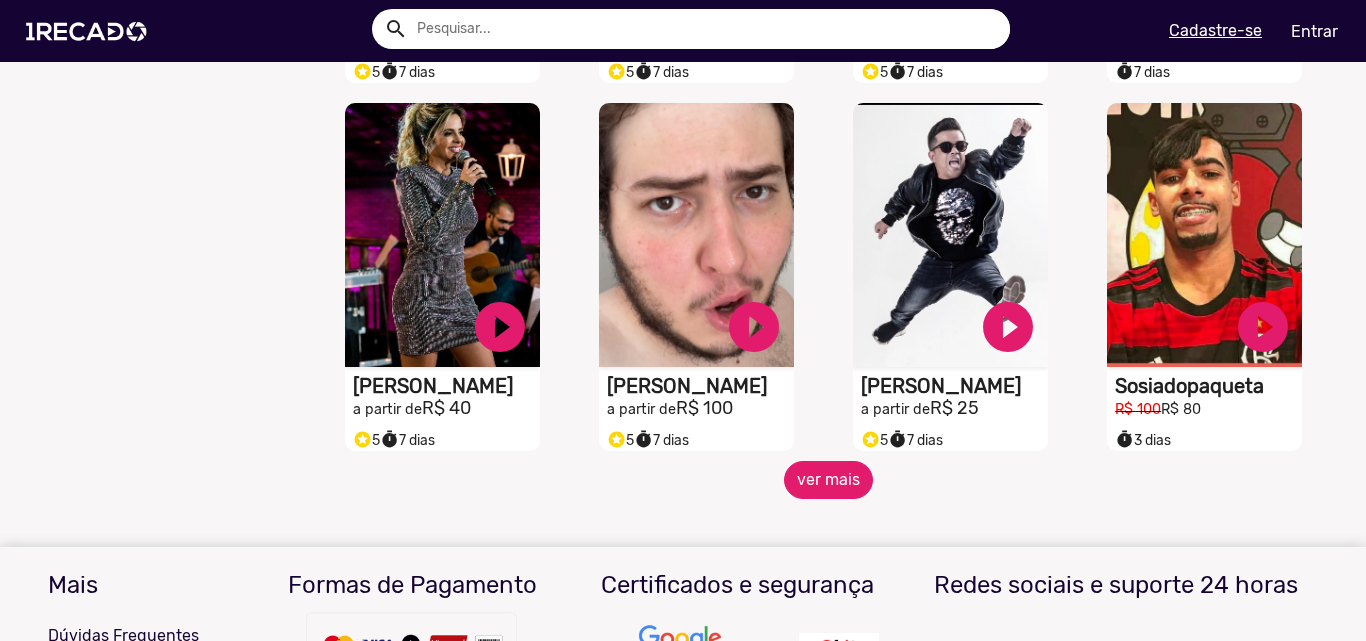click on "ver mais" 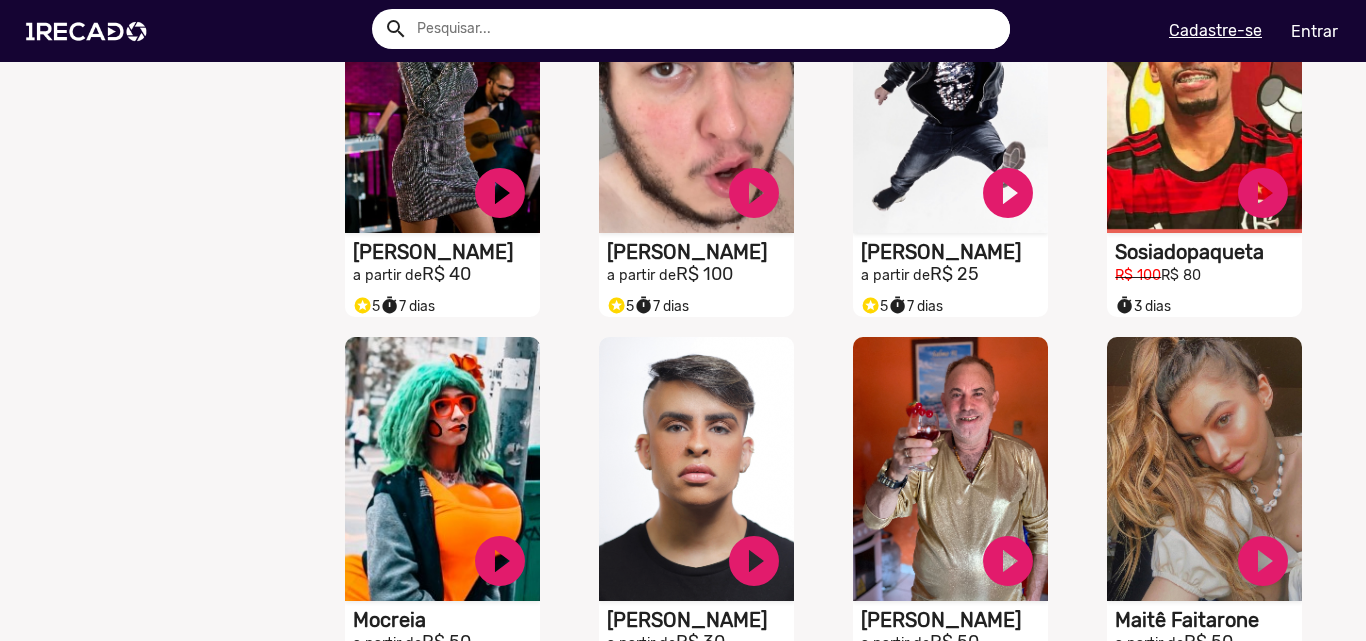 scroll, scrollTop: 11000, scrollLeft: 0, axis: vertical 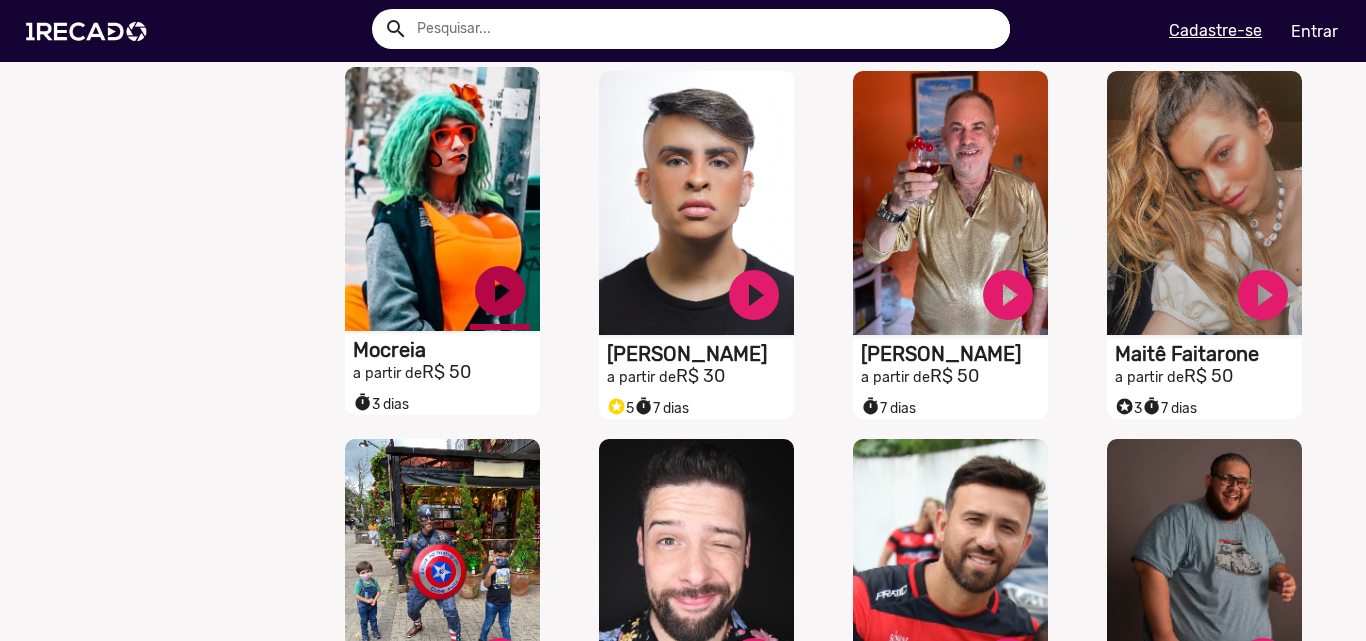 click on "play_circle_filled" at bounding box center [500, -10553] 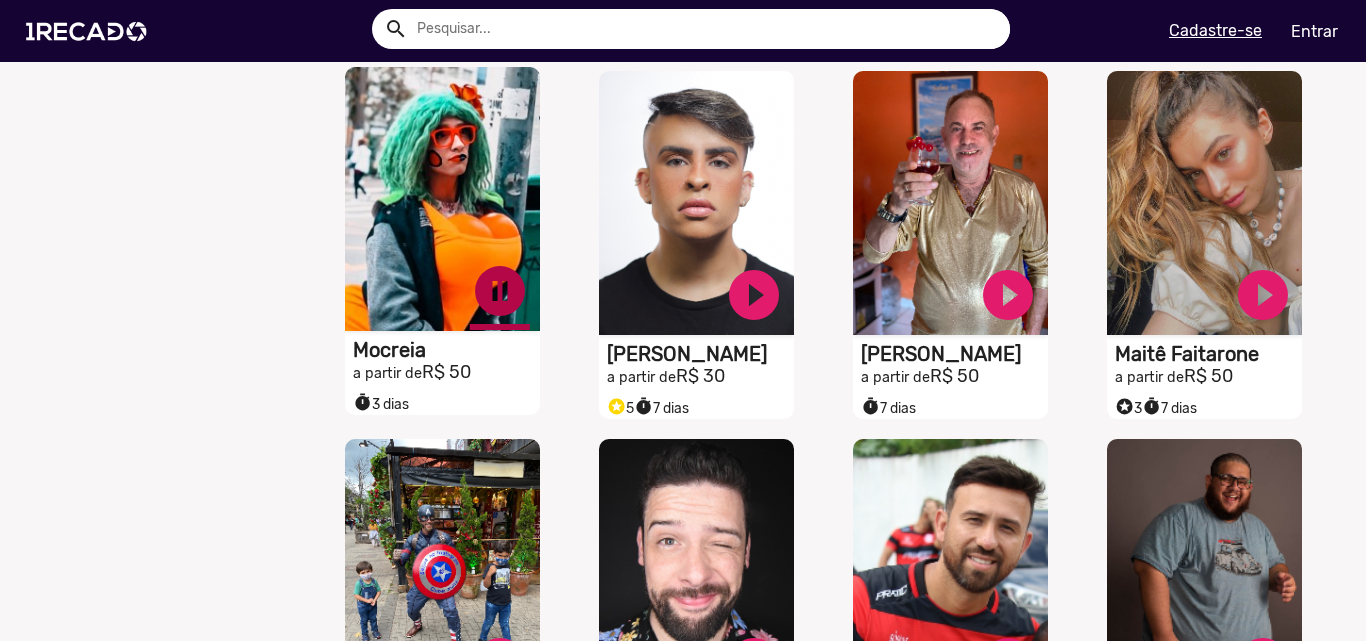 click on "pause_circle" at bounding box center [500, -10553] 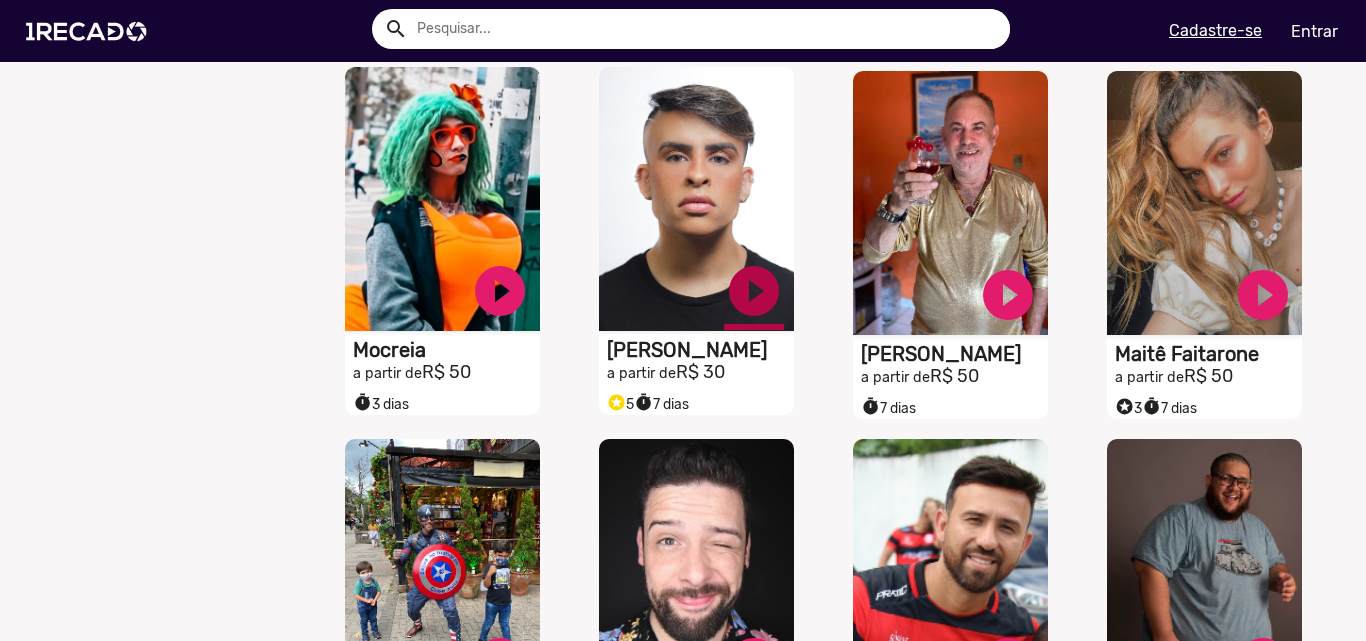 click on "play_circle_filled" at bounding box center [500, -10553] 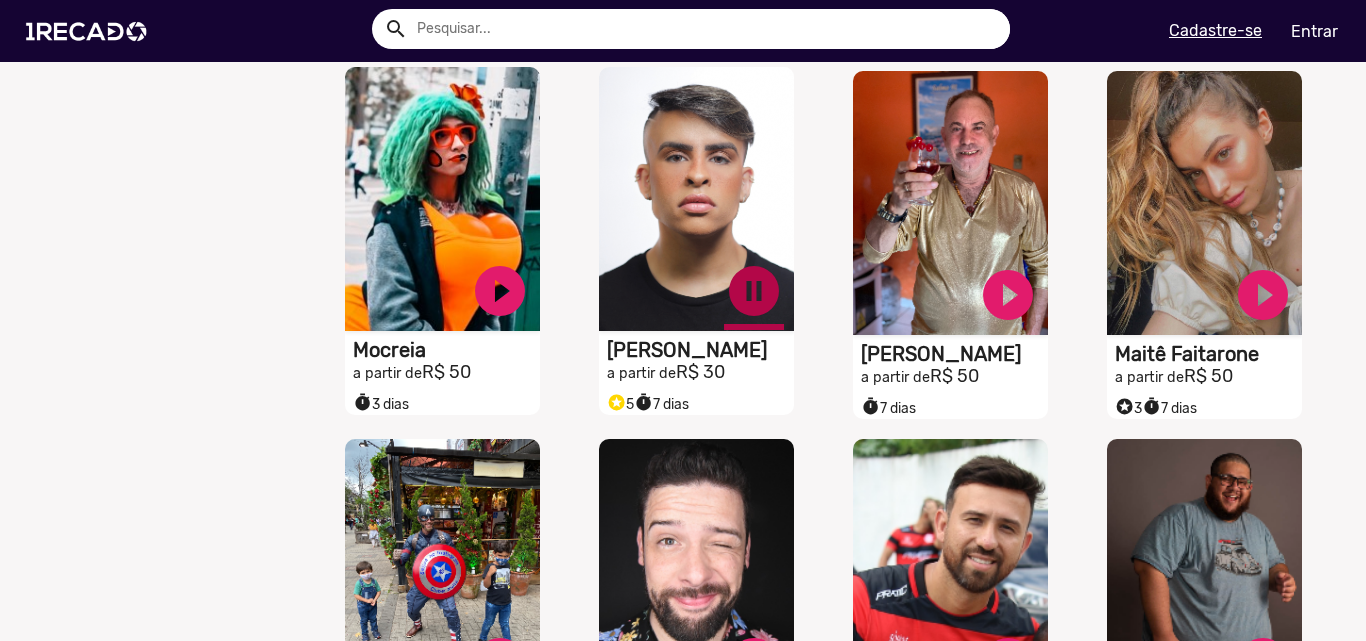 click on "pause_circle" at bounding box center [500, -10553] 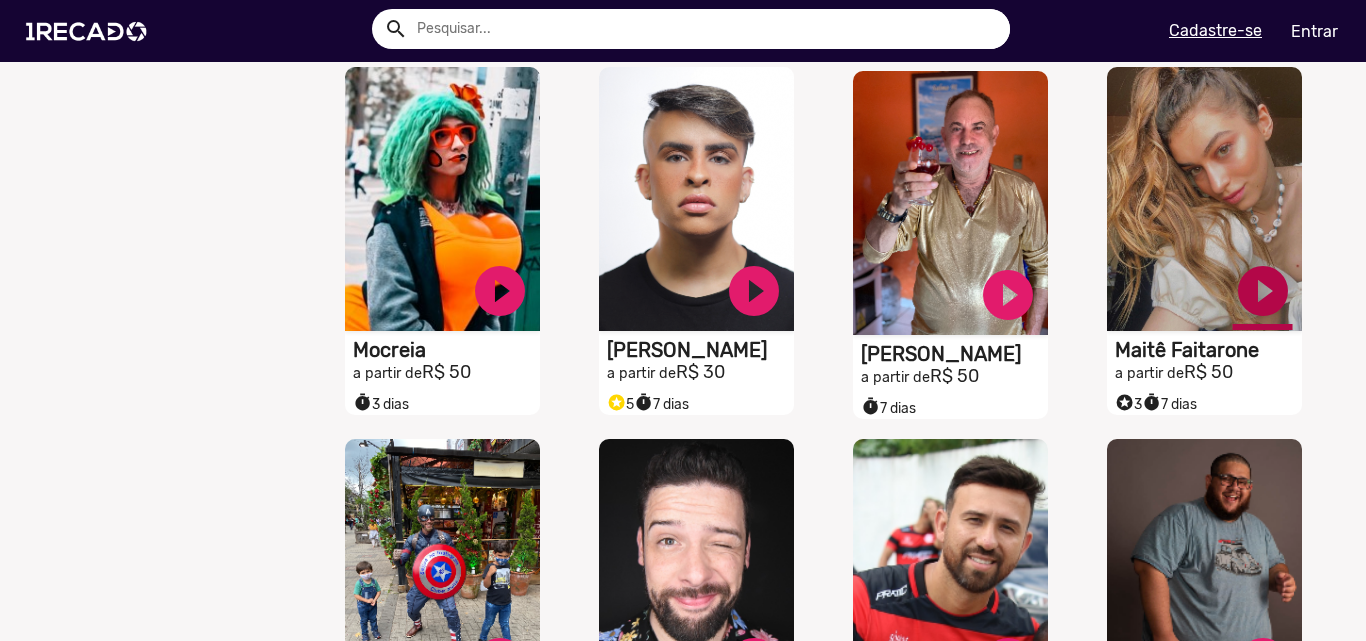 click on "play_circle_filled" at bounding box center [500, -10553] 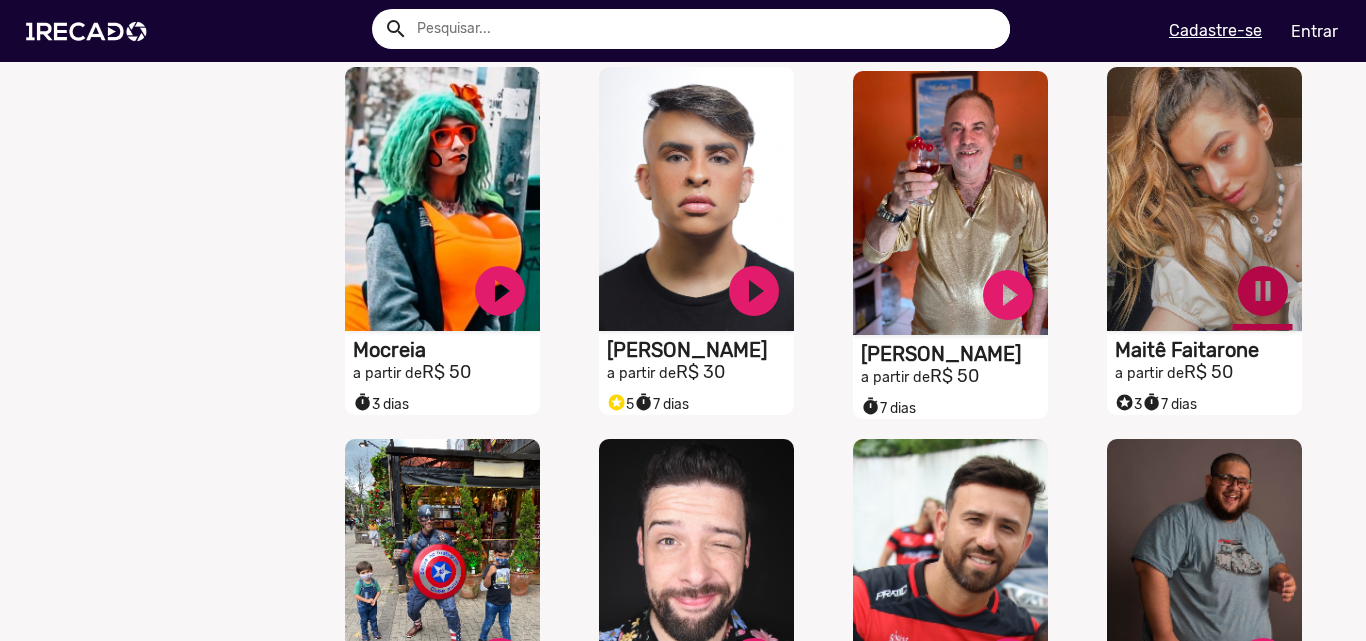click on "pause_circle" at bounding box center (500, -10553) 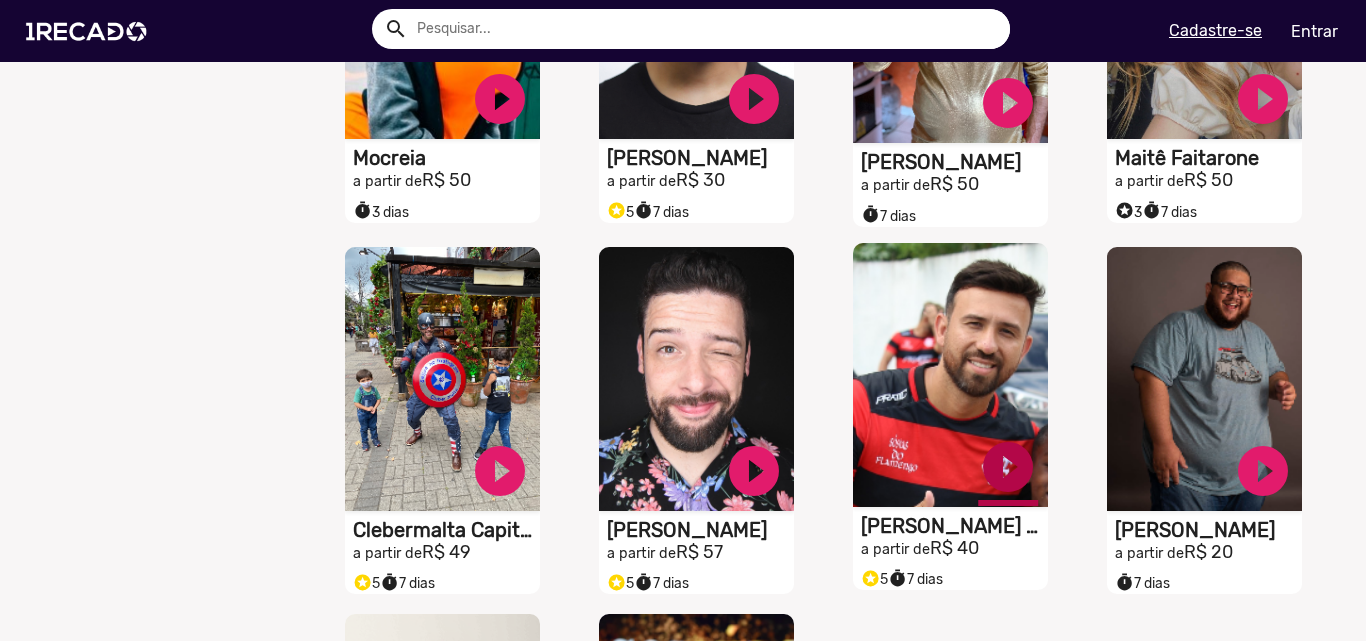 scroll, scrollTop: 11200, scrollLeft: 0, axis: vertical 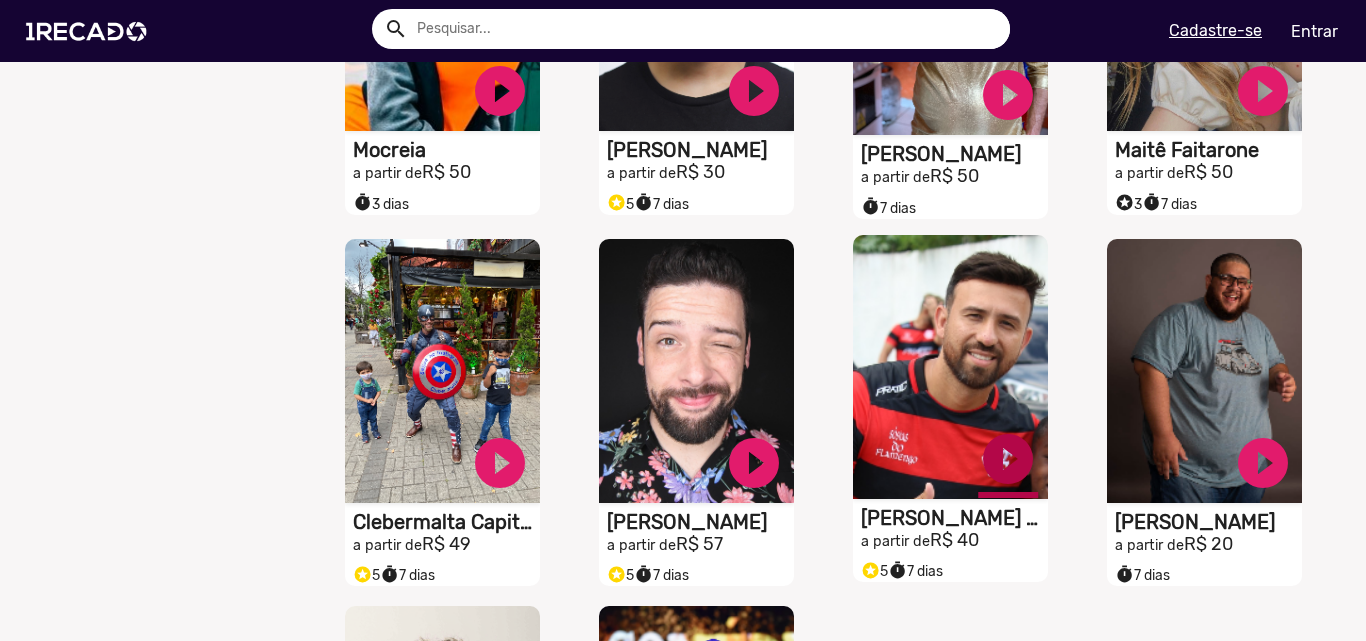 click on "play_circle_filled" at bounding box center (500, -10753) 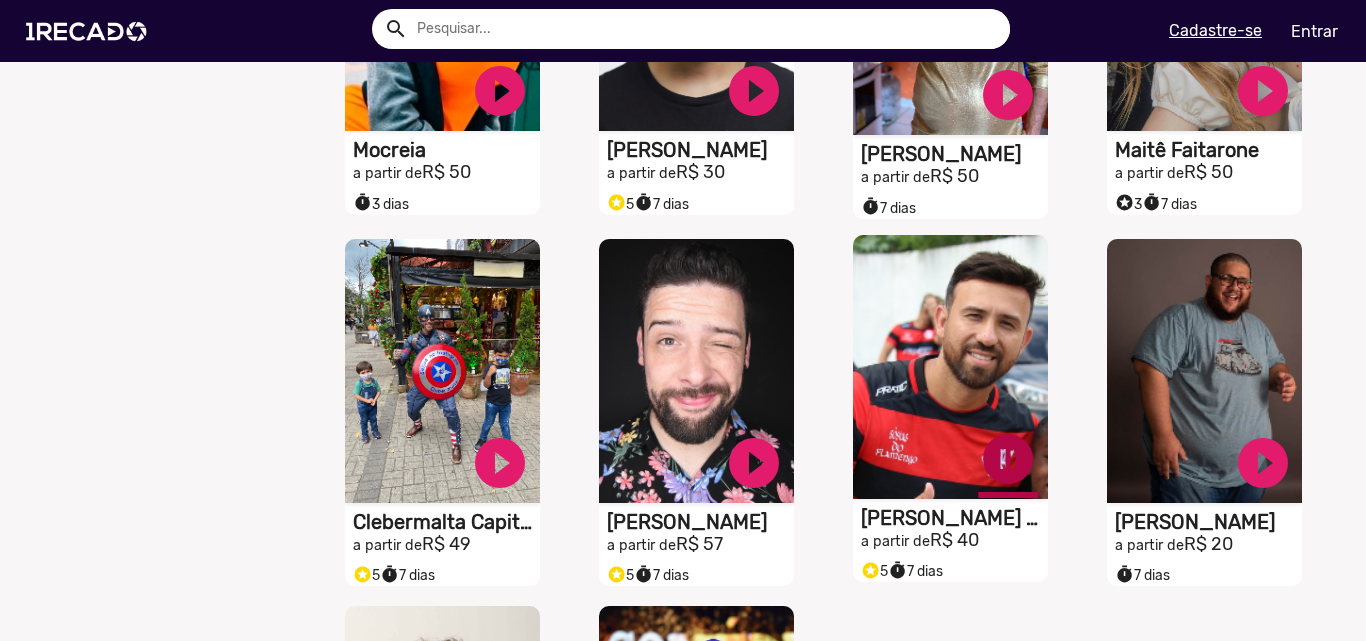 click on "pause_circle" at bounding box center (500, -10753) 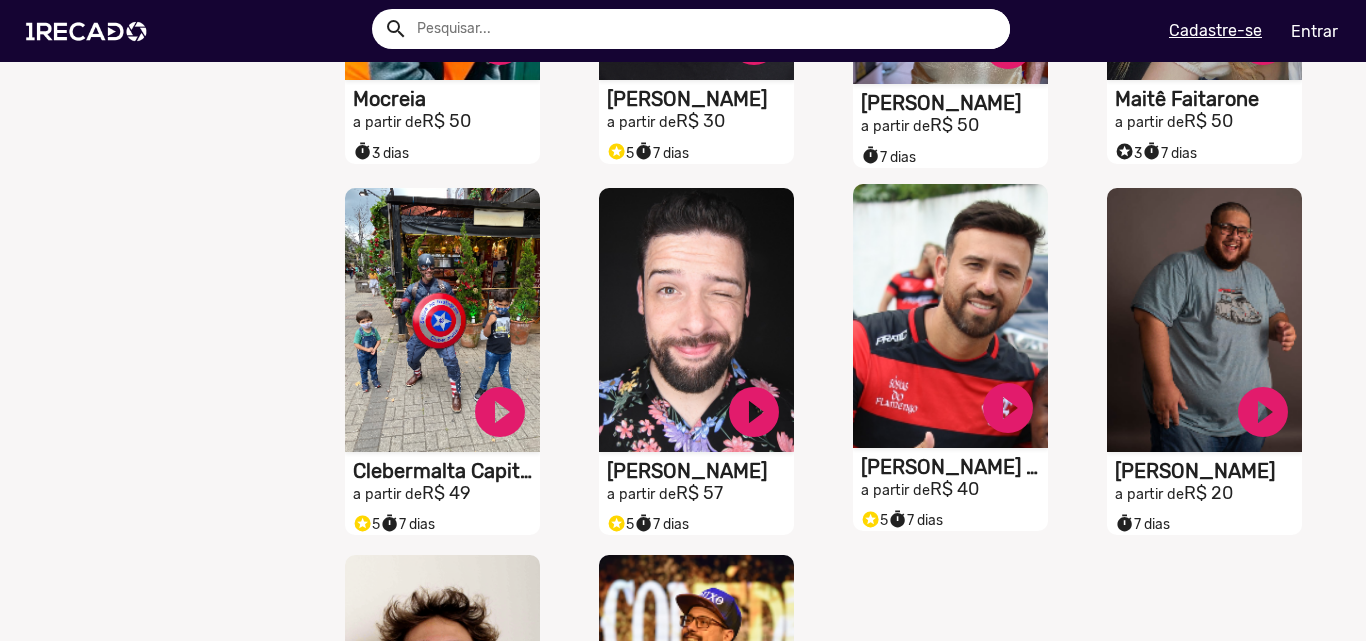 scroll, scrollTop: 11300, scrollLeft: 0, axis: vertical 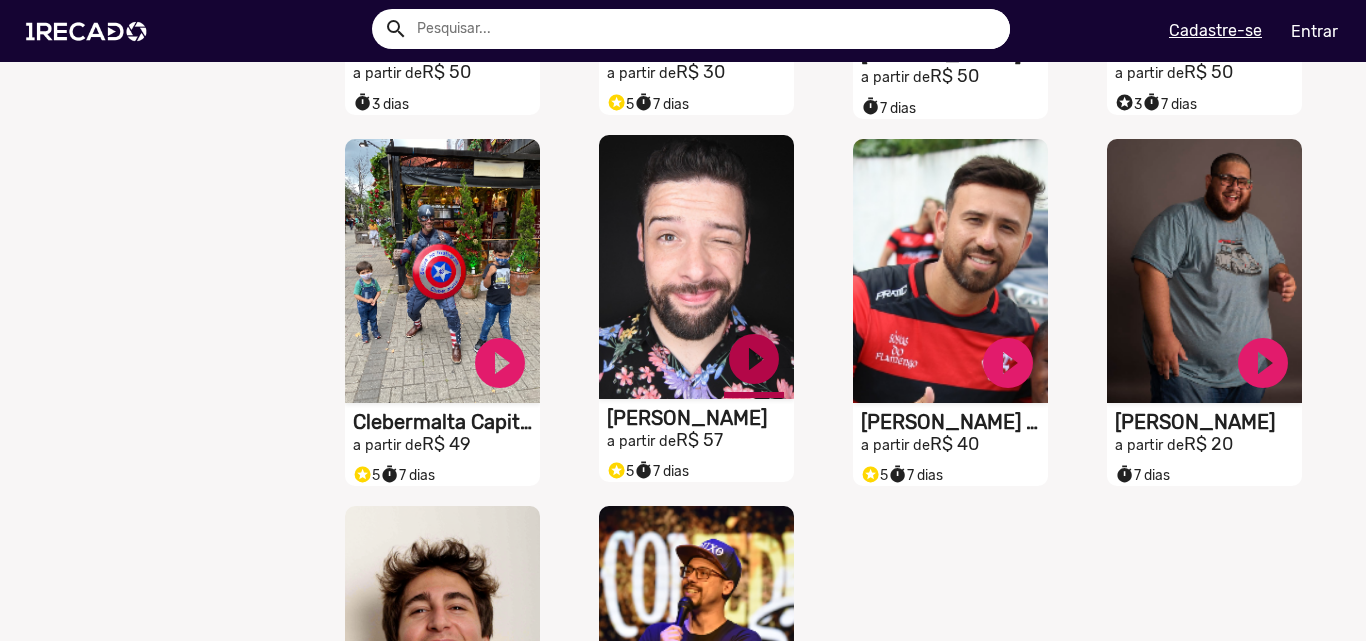 click on "play_circle_filled" at bounding box center [500, -10853] 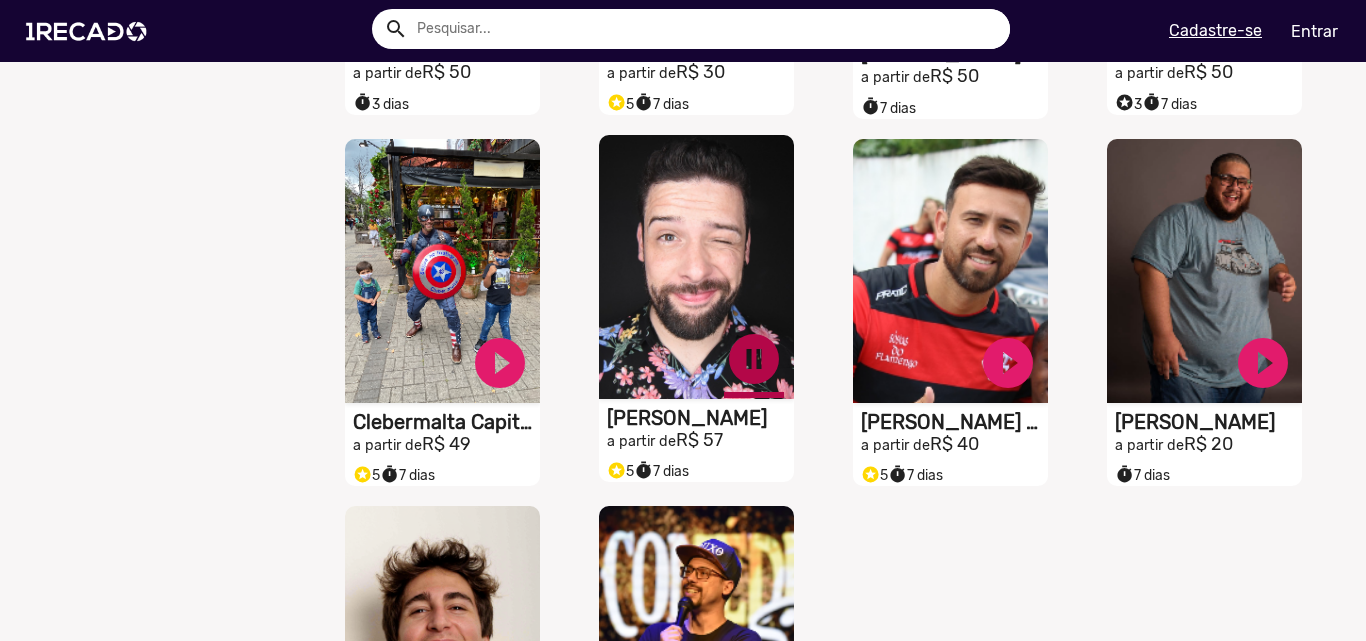 click on "pause_circle" at bounding box center [500, -10853] 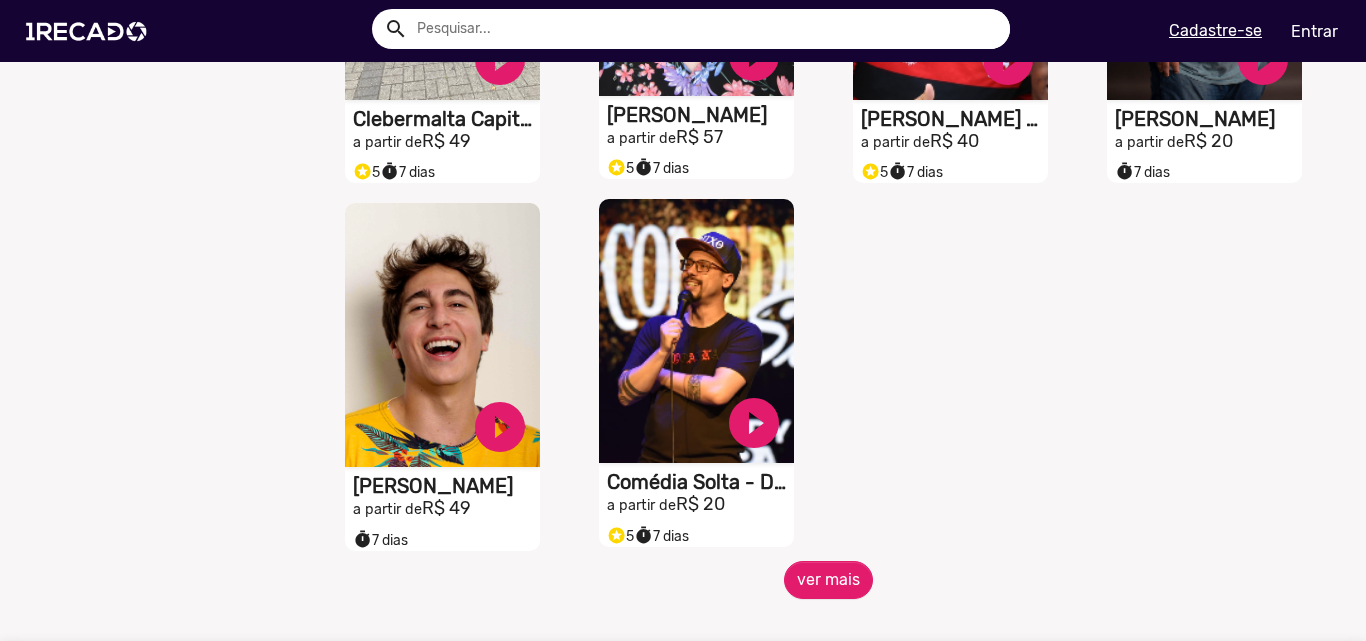 scroll, scrollTop: 11700, scrollLeft: 0, axis: vertical 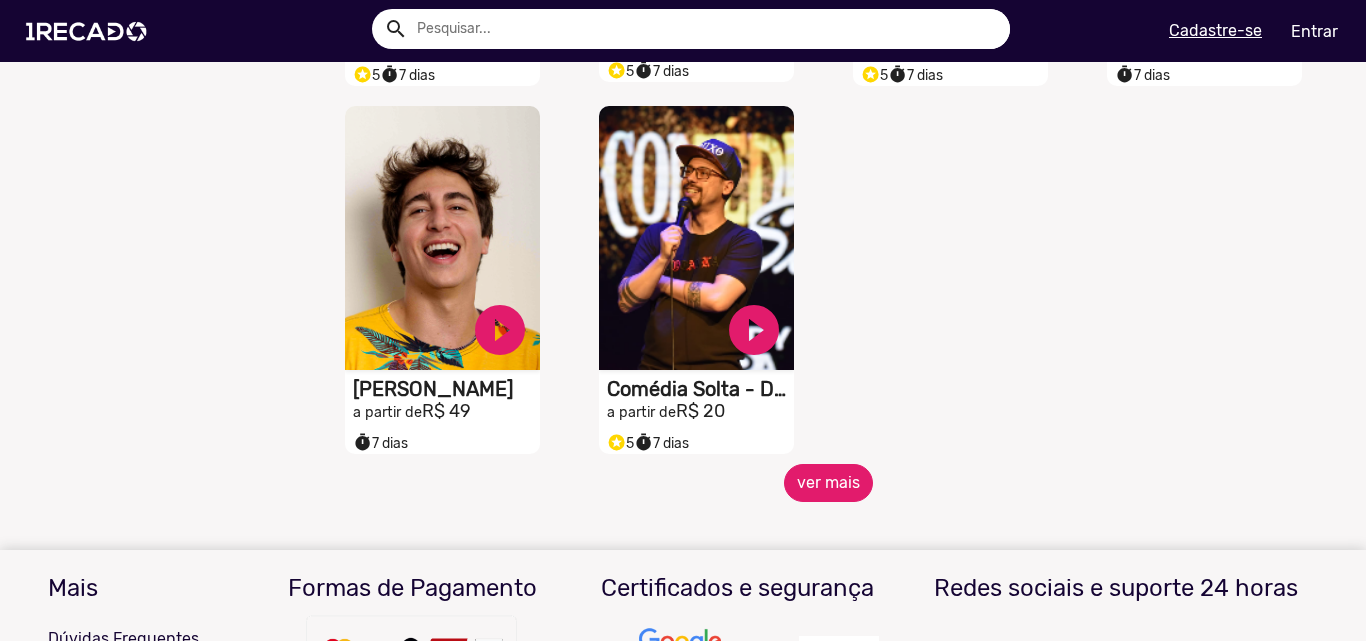 click on "ver mais" 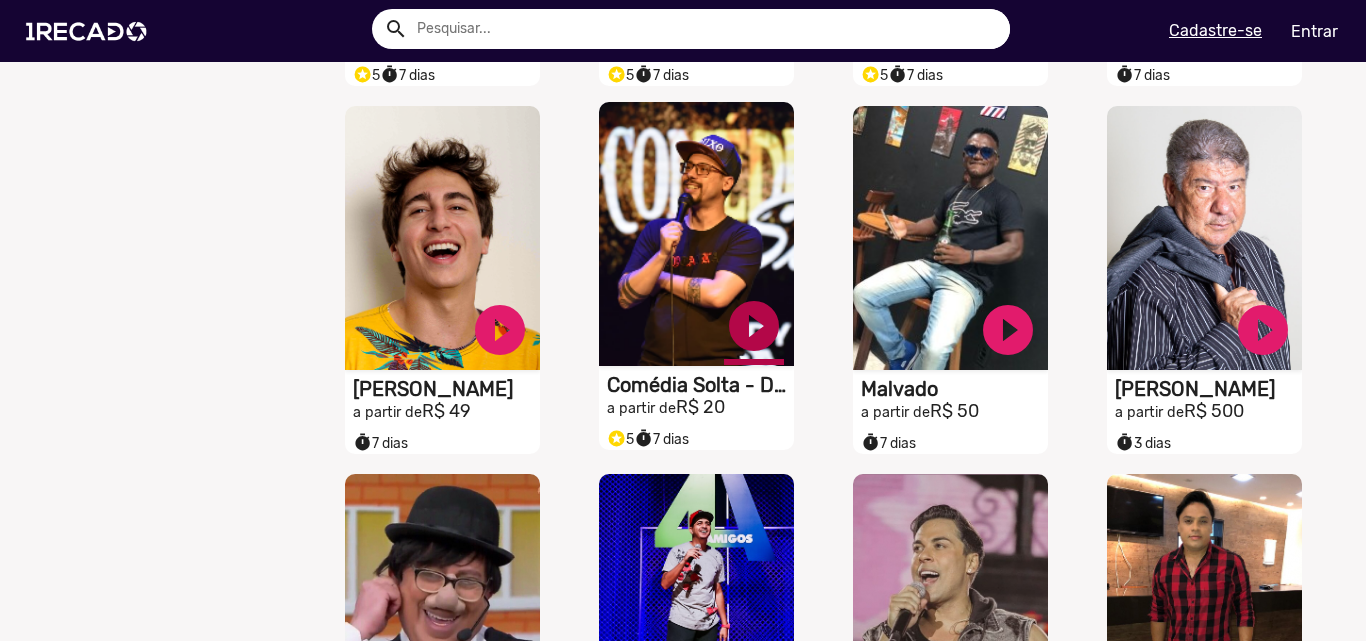 click on "play_circle_filled" at bounding box center [500, -11253] 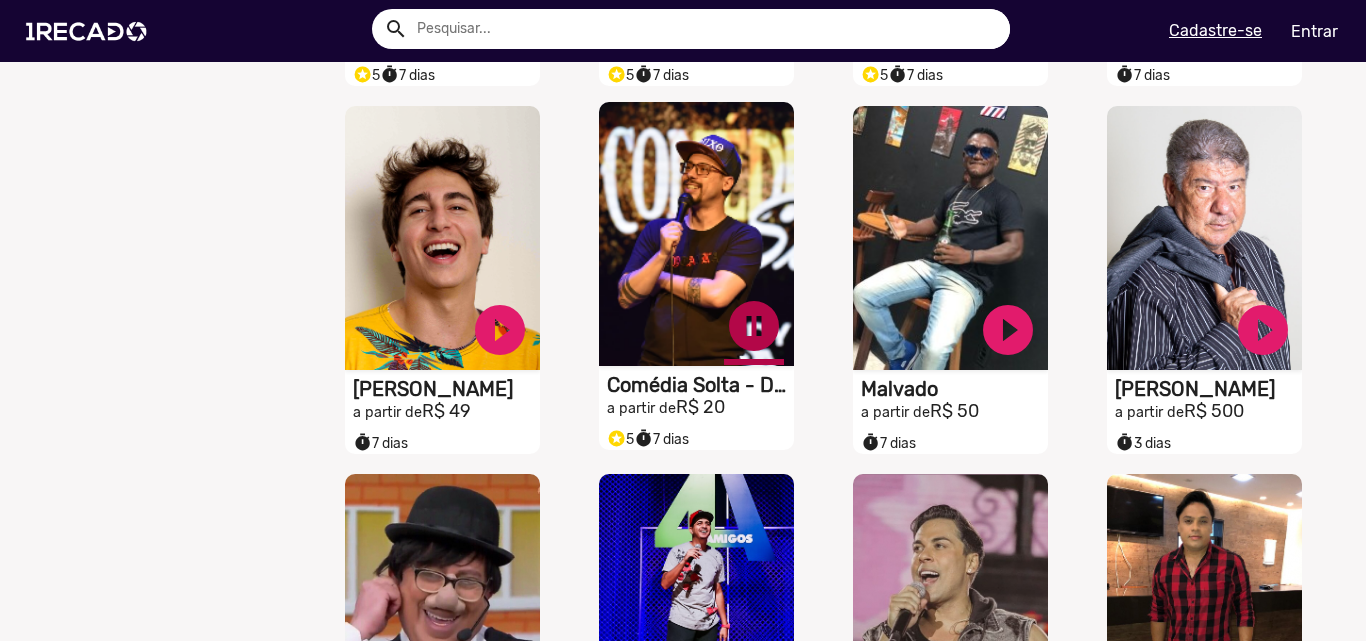click on "pause_circle" at bounding box center [500, -11253] 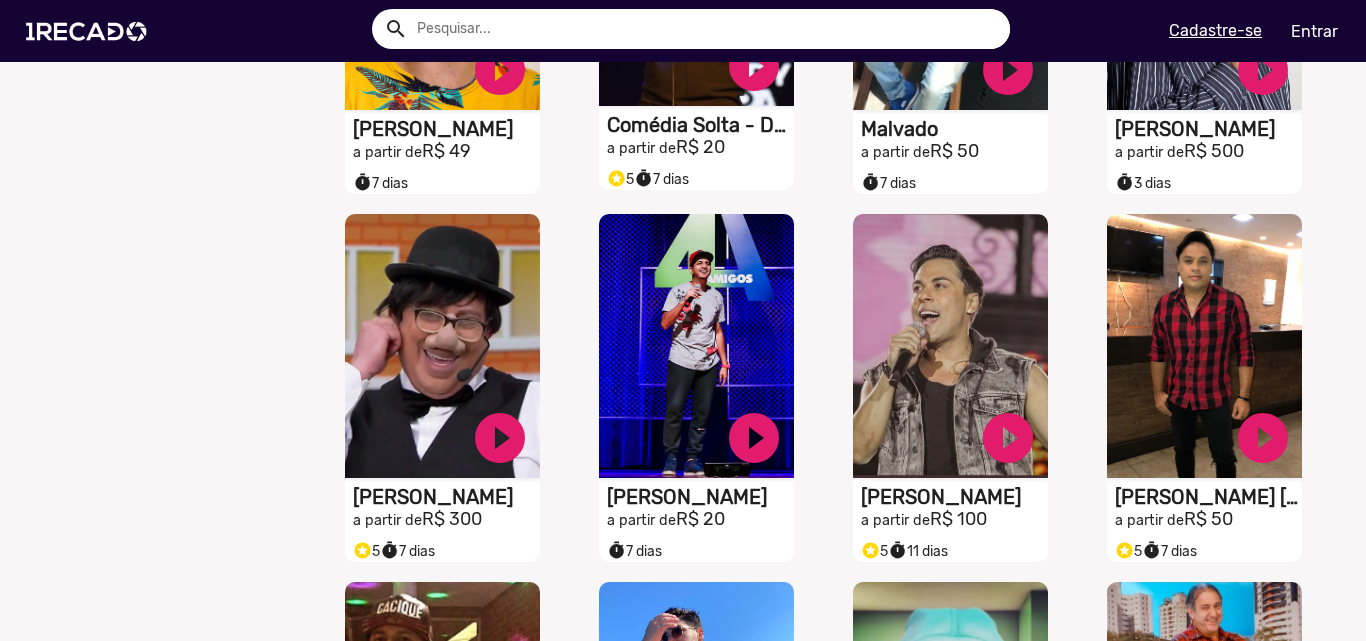 scroll, scrollTop: 12000, scrollLeft: 0, axis: vertical 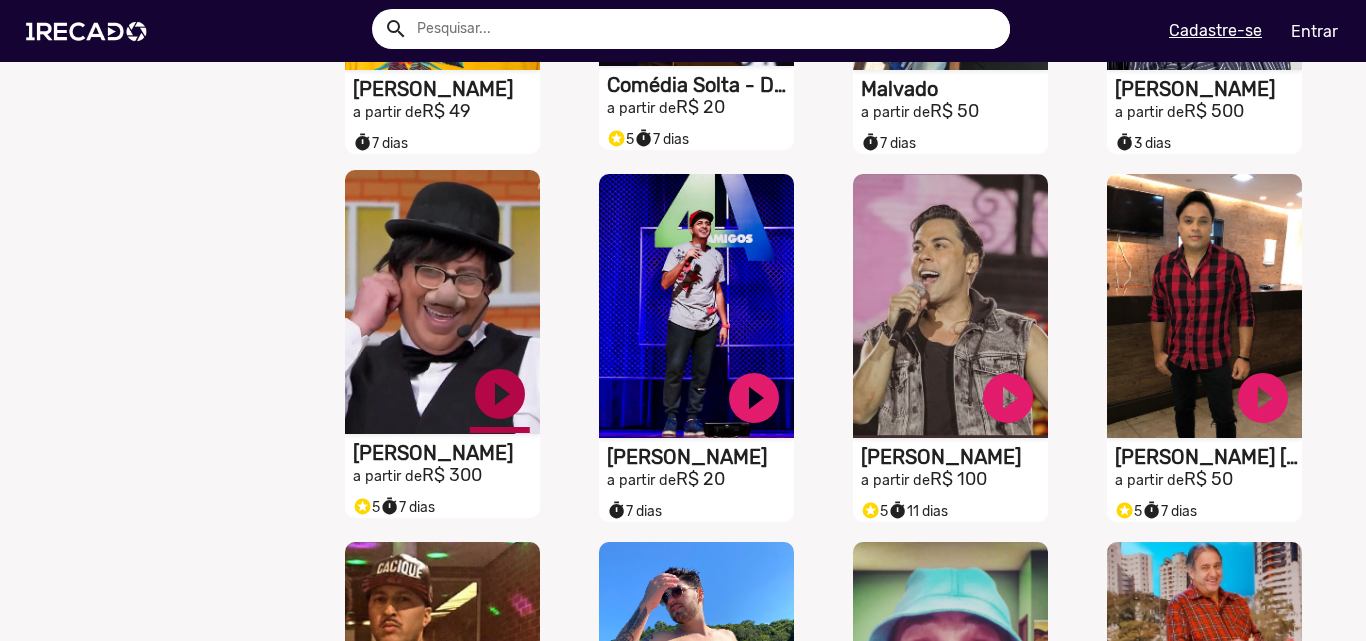 click on "play_circle_filled" at bounding box center [500, -11553] 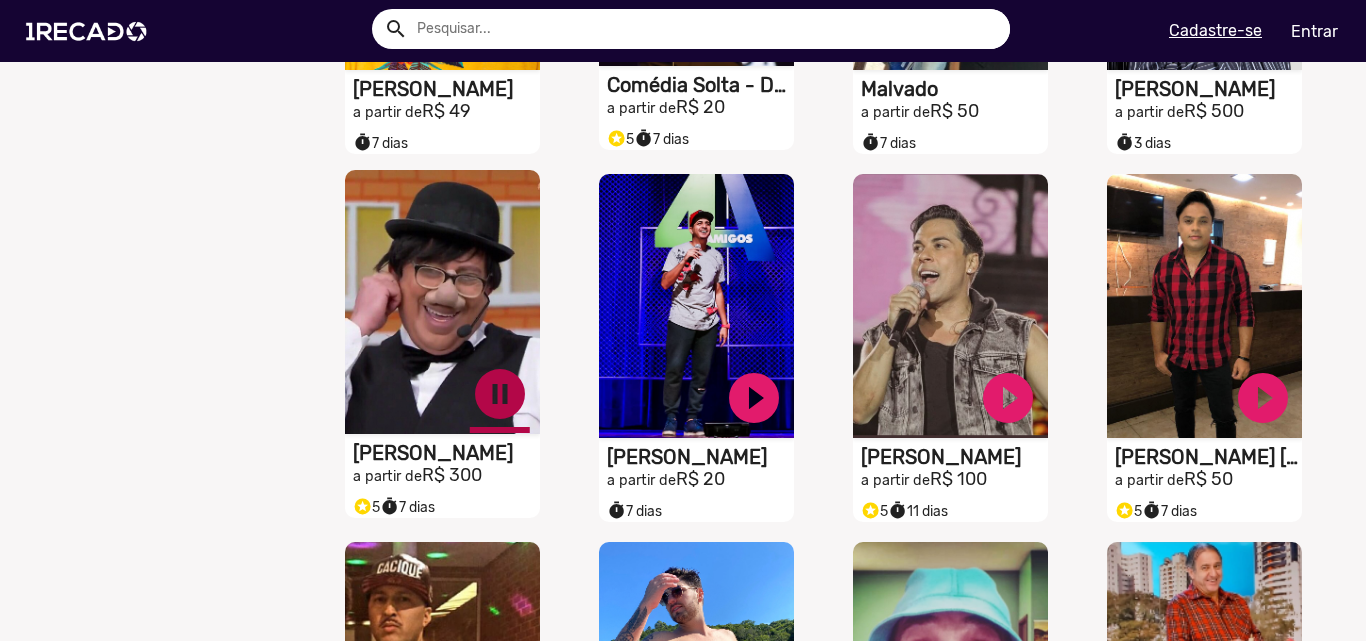 click on "pause_circle" at bounding box center (500, -11553) 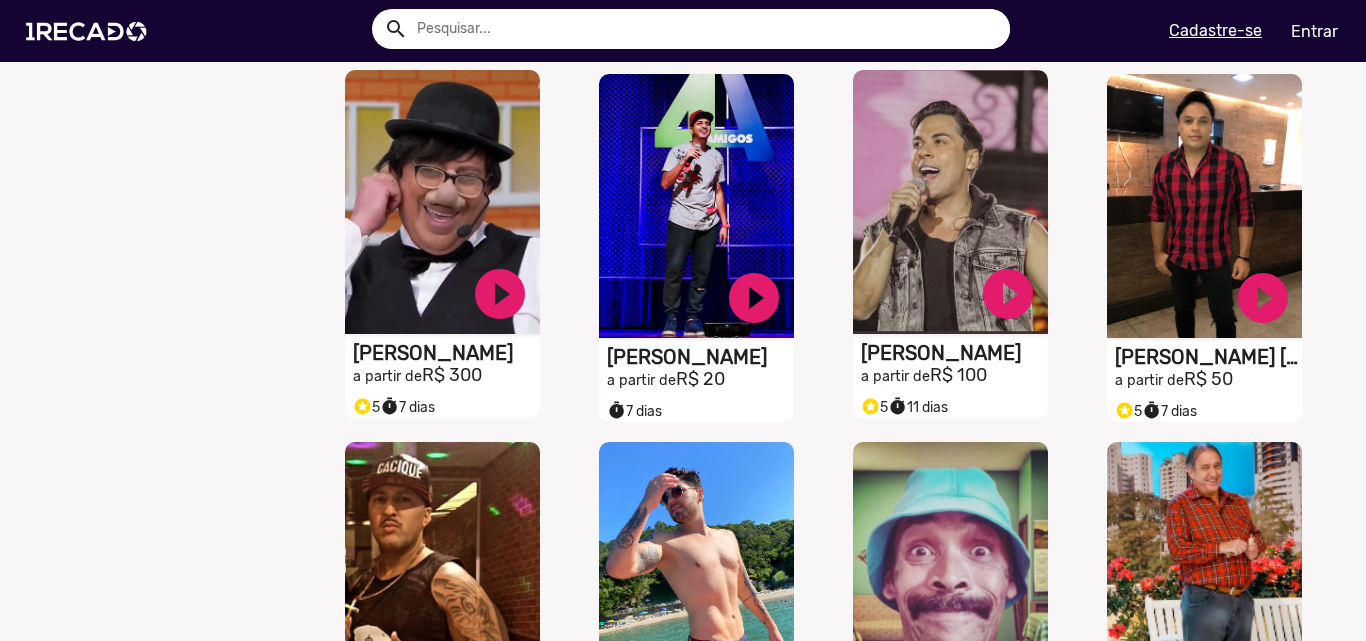 scroll, scrollTop: 12300, scrollLeft: 0, axis: vertical 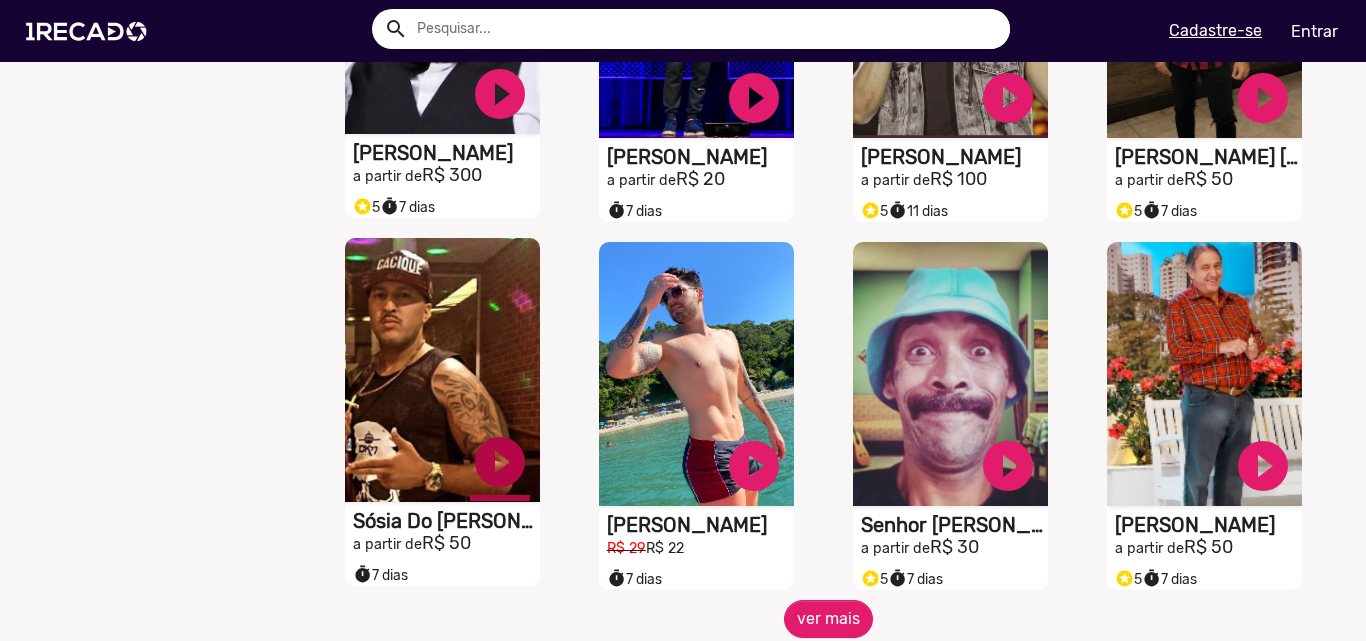 click on "play_circle_filled" at bounding box center (500, -11853) 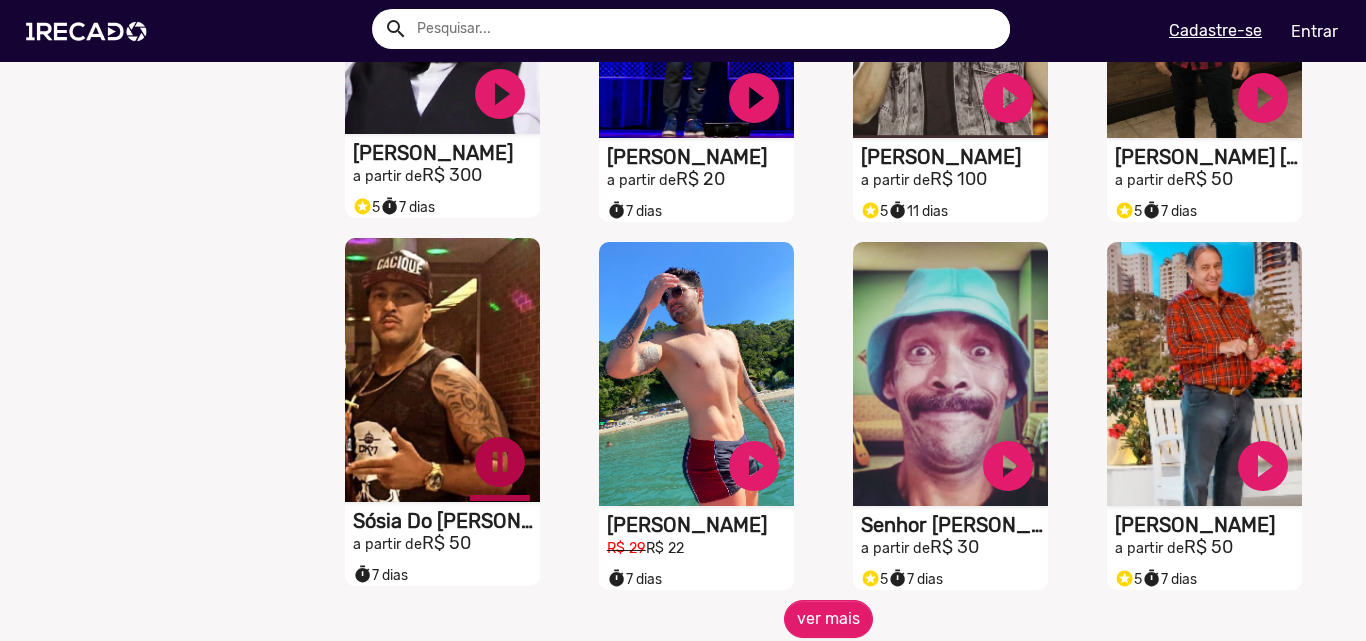 click on "pause_circle" at bounding box center (500, -11853) 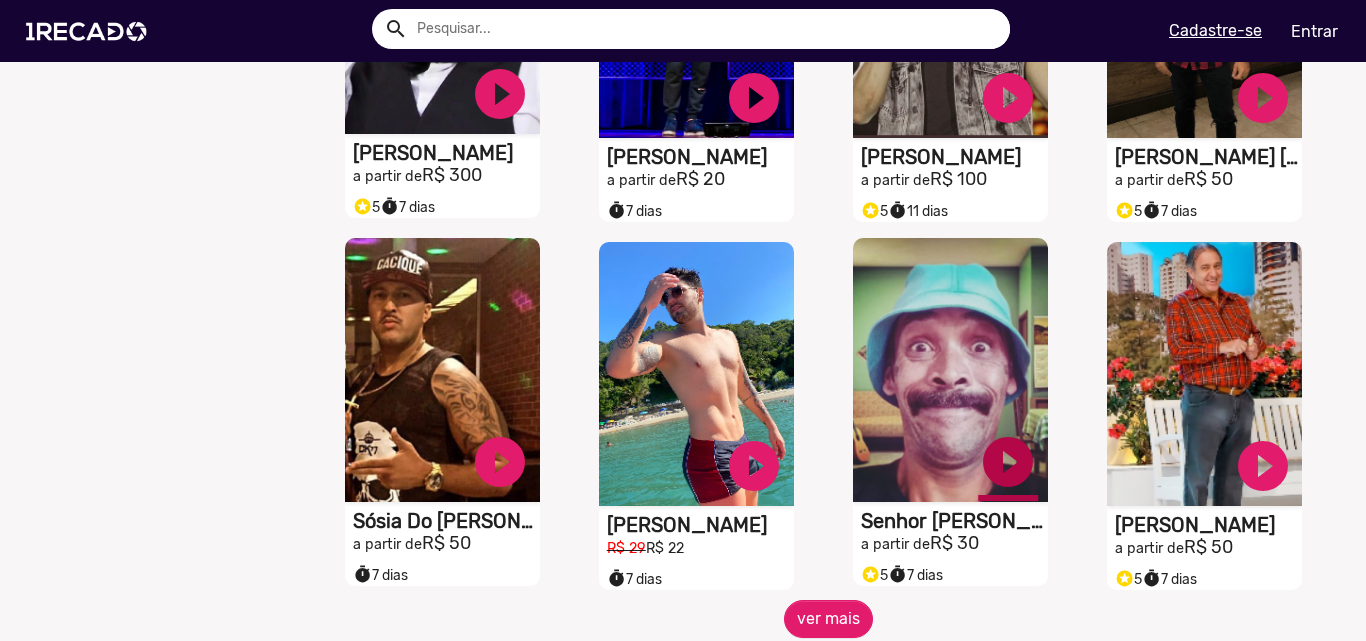 click on "play_circle_filled" at bounding box center [500, -11853] 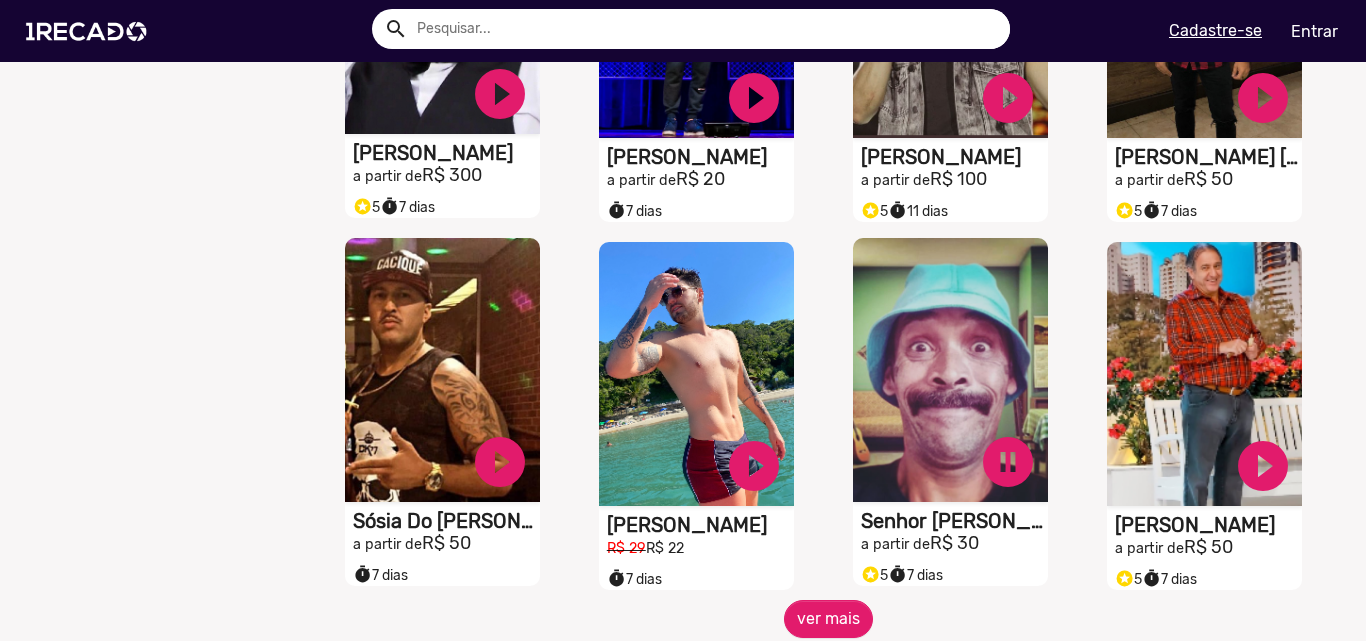 click on "pause_circle" at bounding box center [500, -11853] 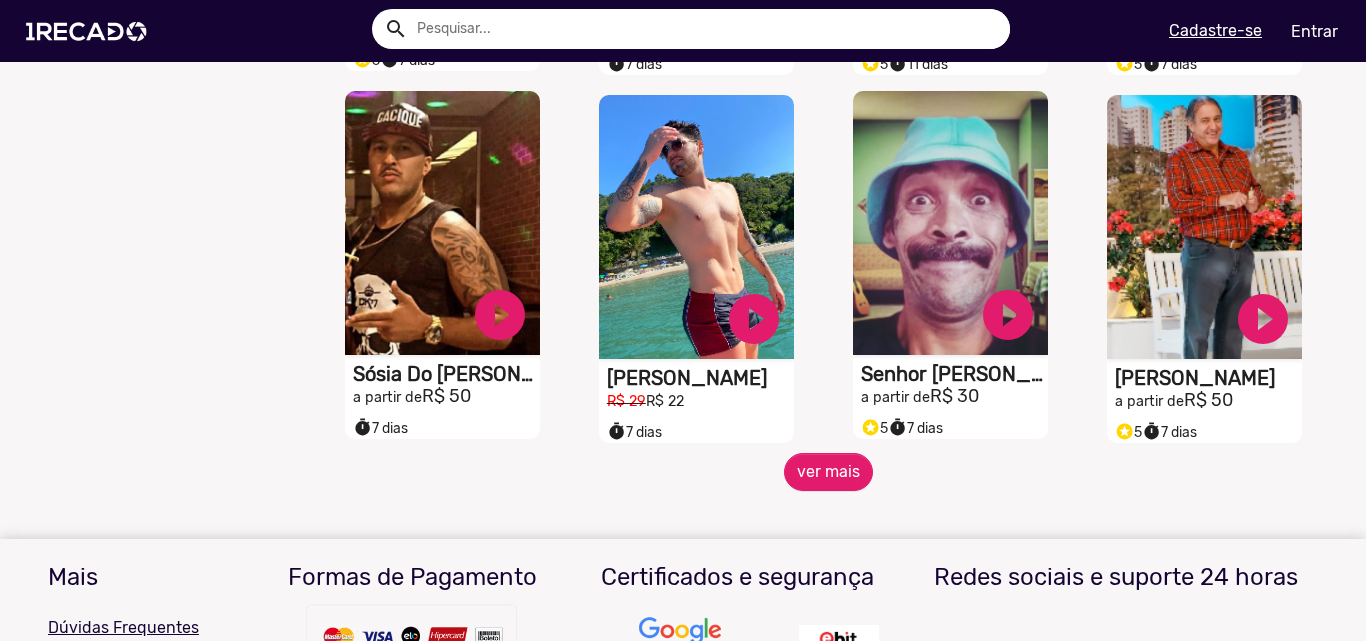 scroll, scrollTop: 12700, scrollLeft: 0, axis: vertical 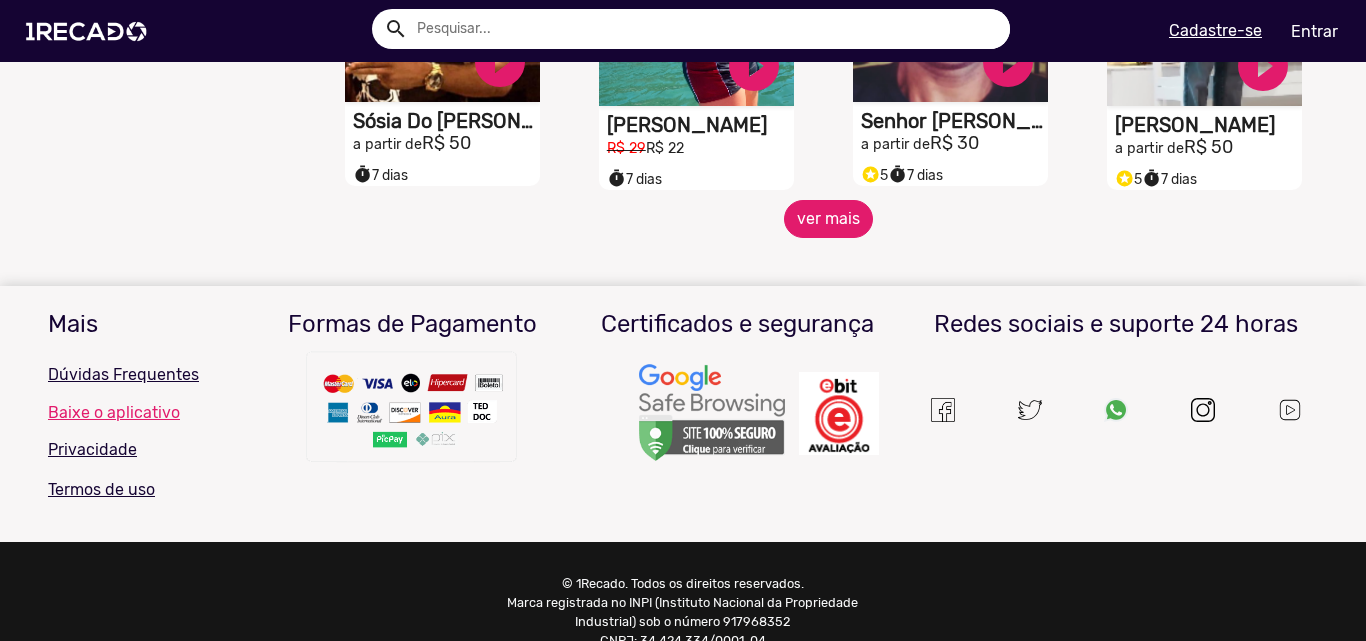 click on "ver mais" 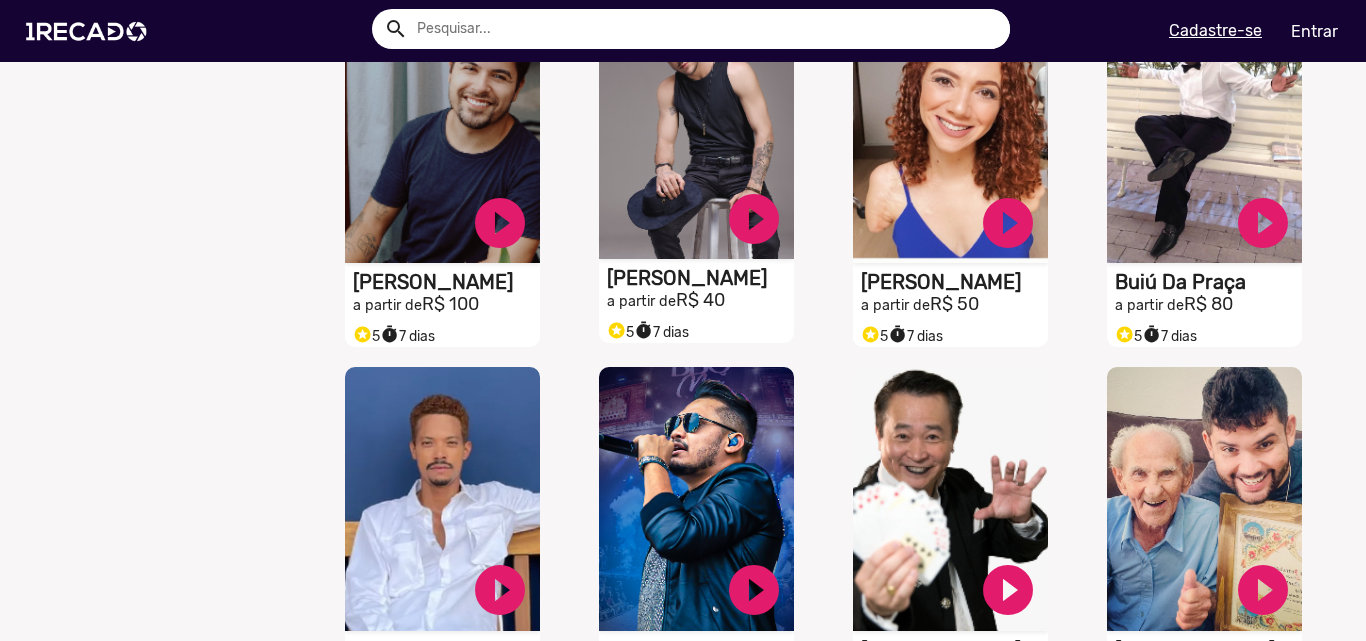 scroll, scrollTop: 13100, scrollLeft: 0, axis: vertical 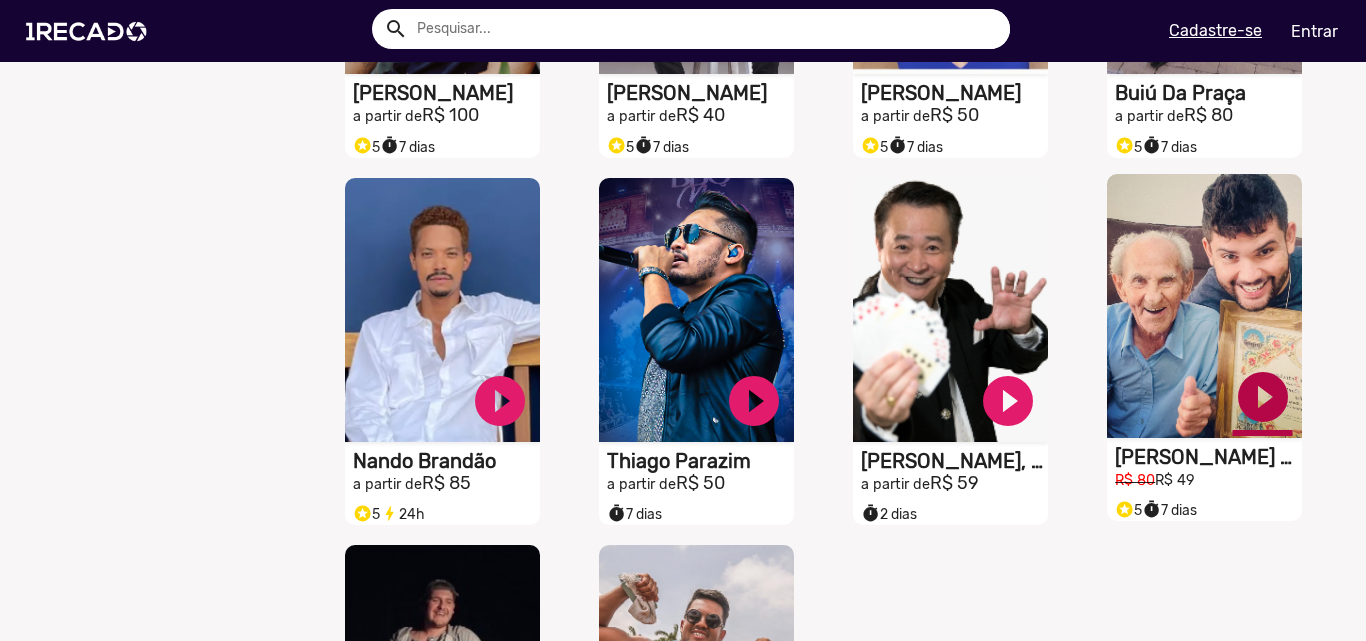 click on "play_circle_filled" at bounding box center (500, -12653) 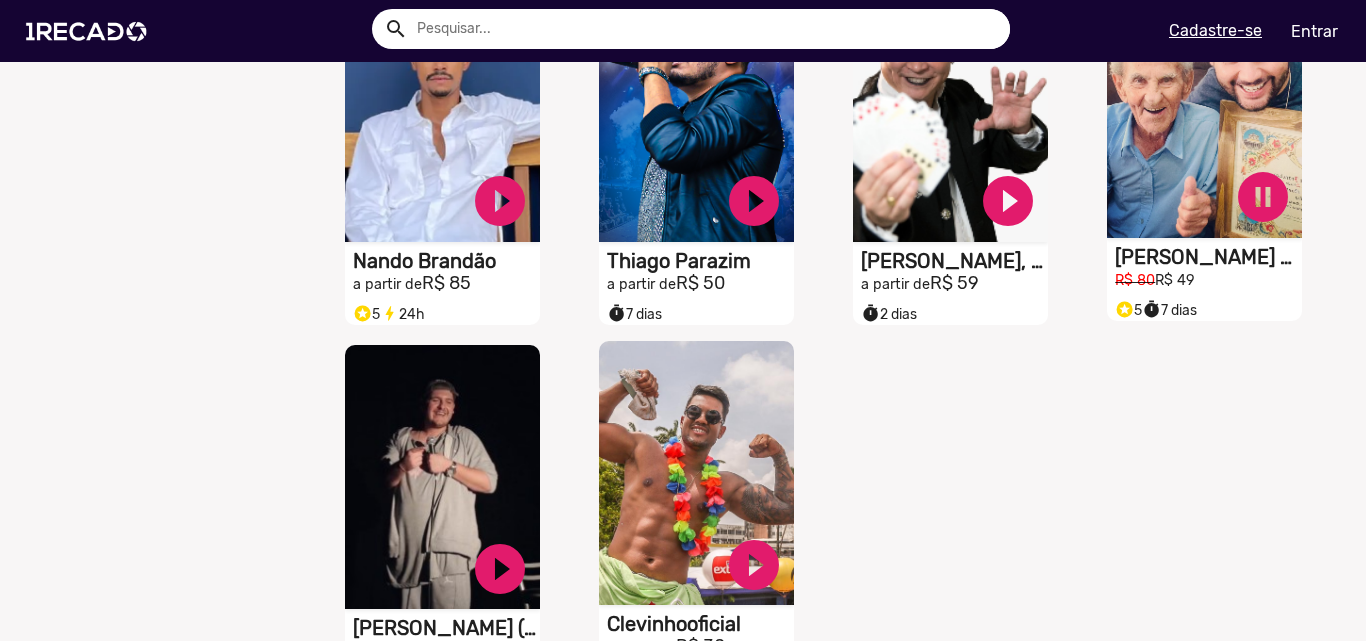 scroll, scrollTop: 13500, scrollLeft: 0, axis: vertical 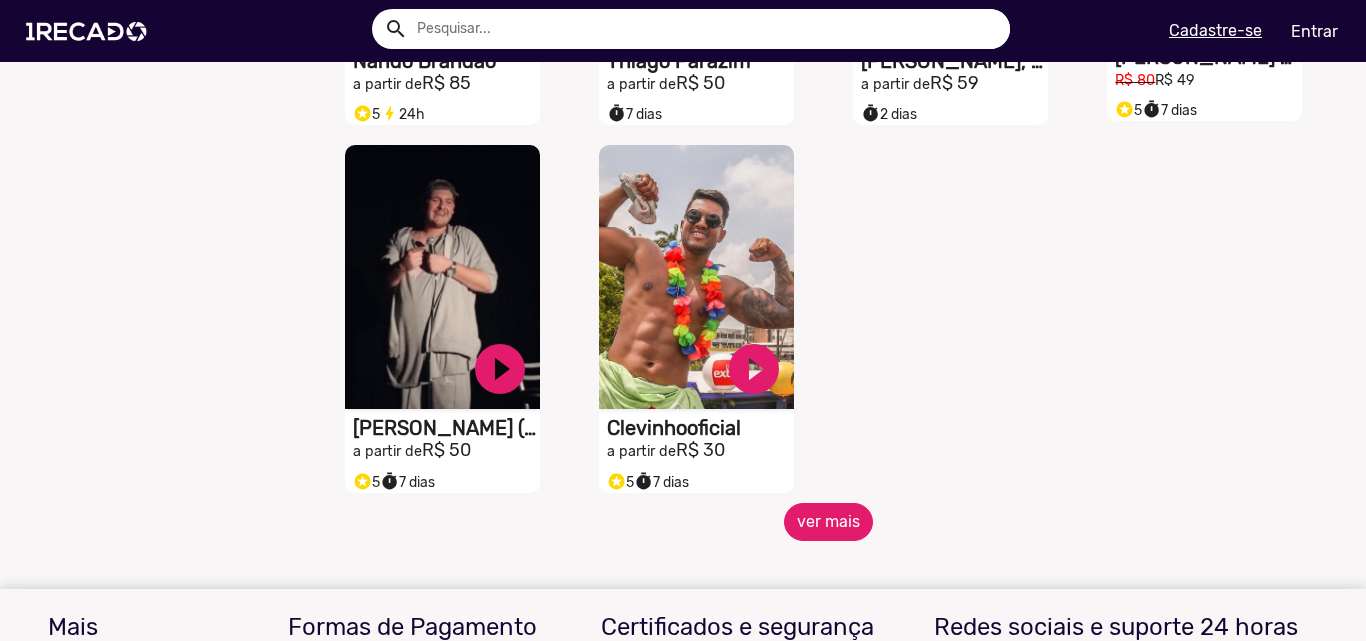 click on "ver mais" 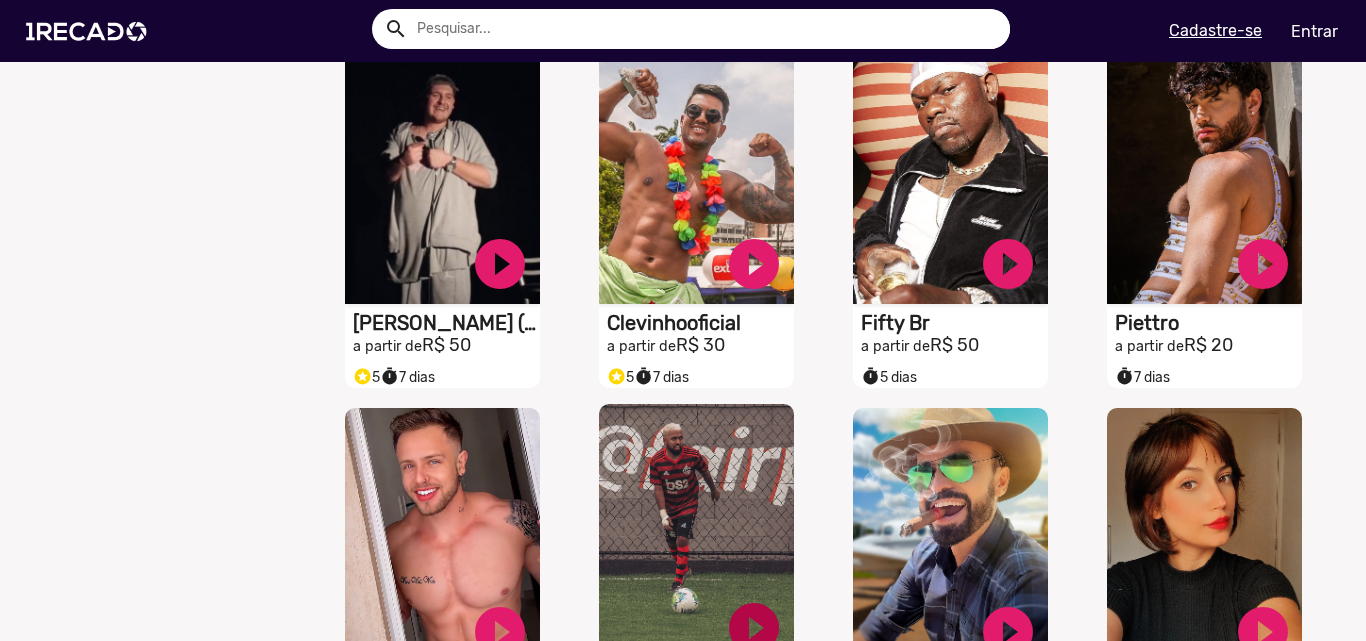 scroll, scrollTop: 13600, scrollLeft: 0, axis: vertical 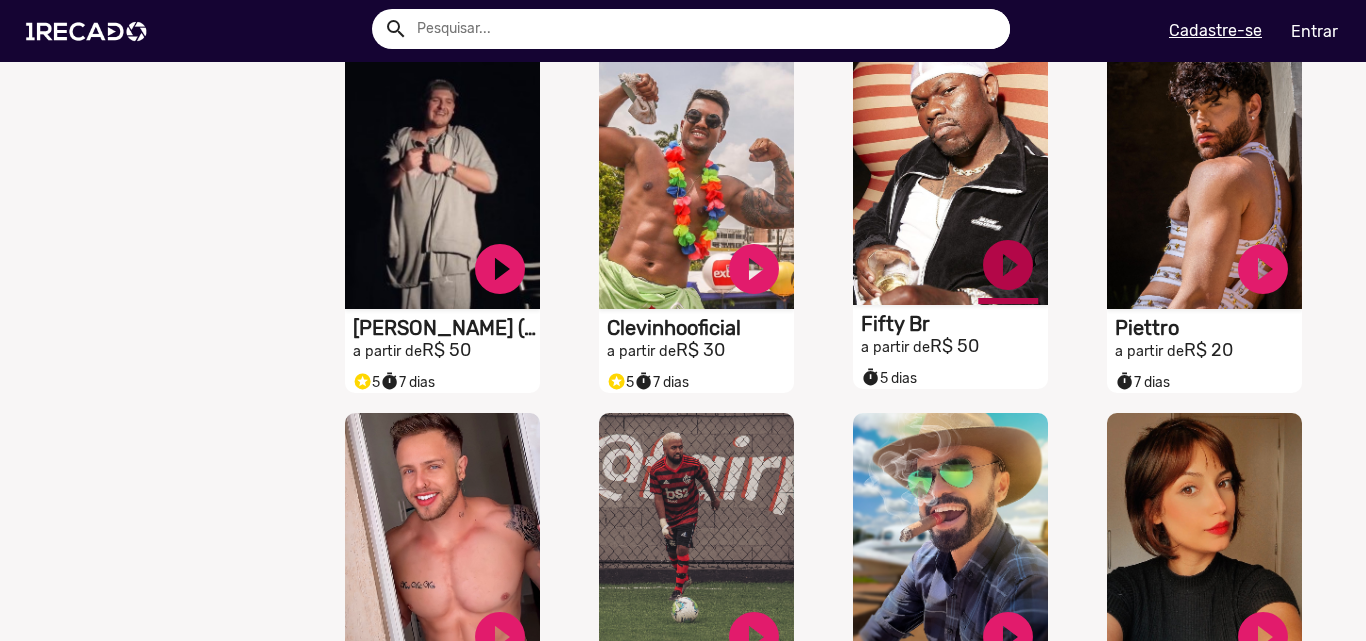 click on "play_circle_filled" at bounding box center (500, -13153) 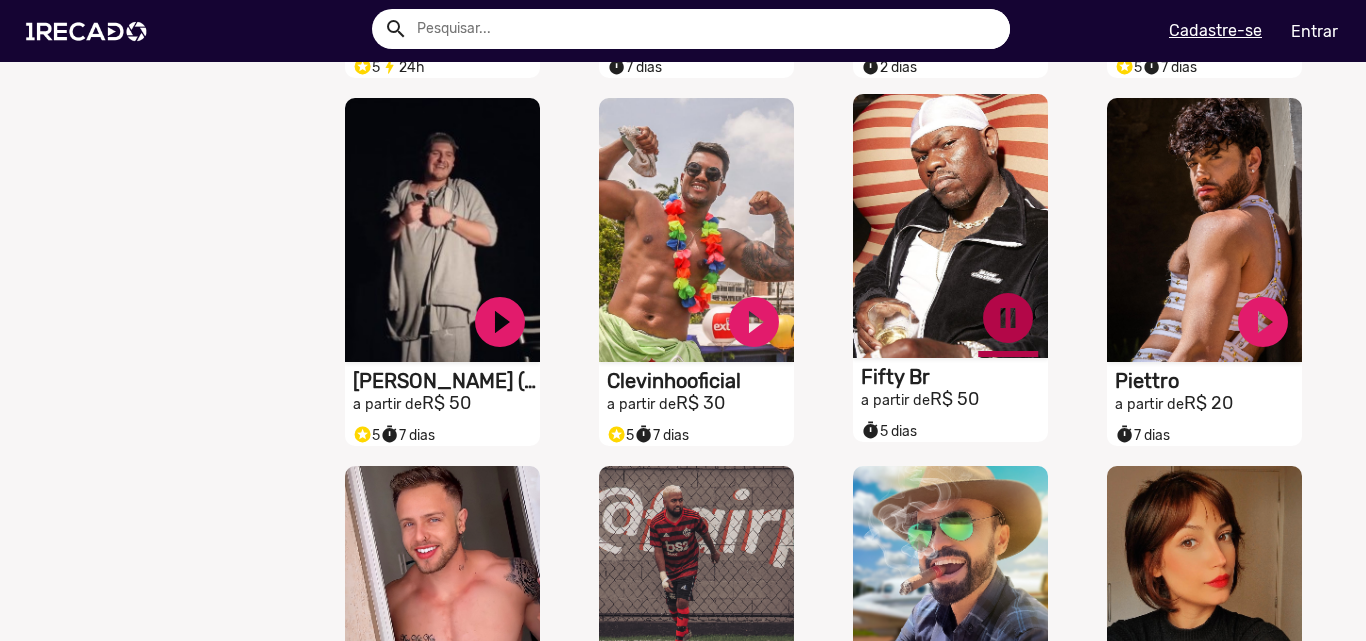 scroll, scrollTop: 13500, scrollLeft: 0, axis: vertical 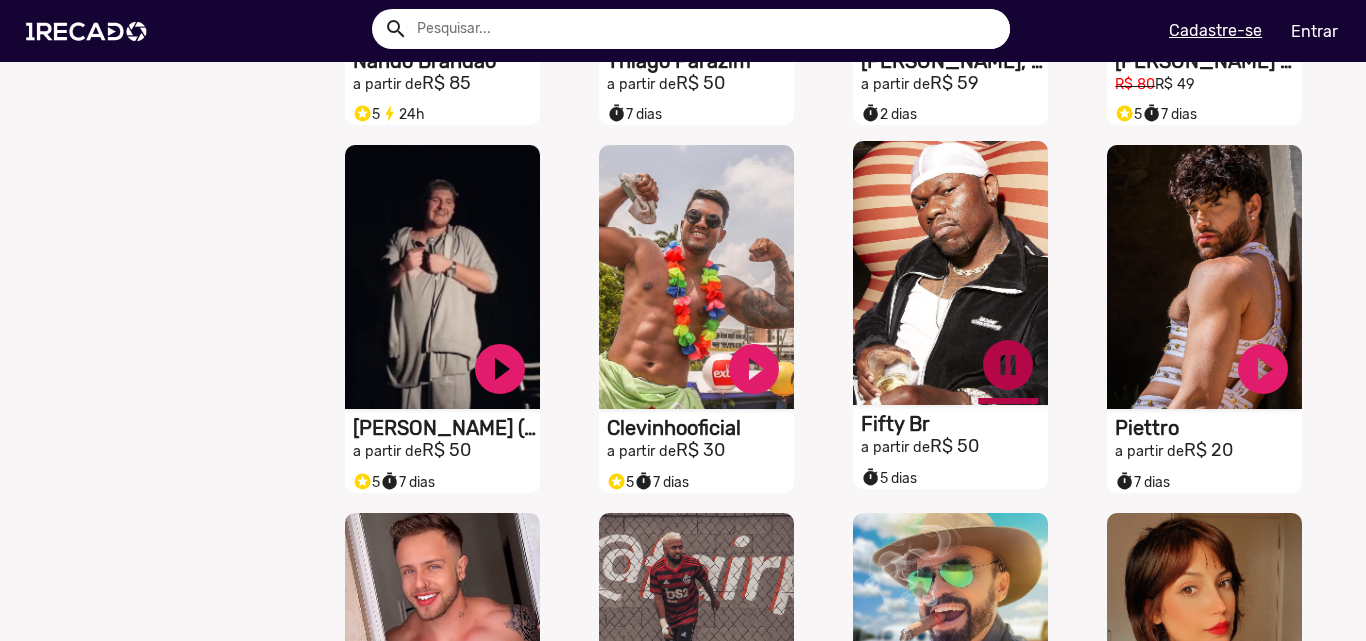 click on "pause_circle" at bounding box center (500, -13053) 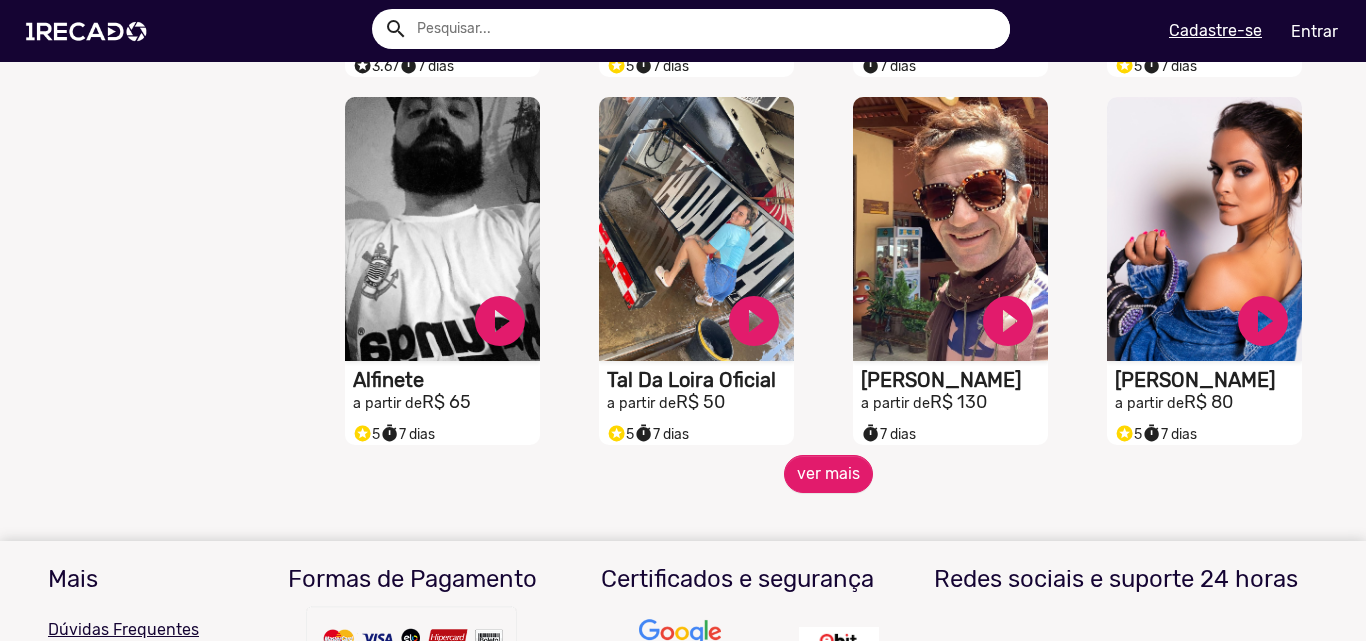 scroll, scrollTop: 14300, scrollLeft: 0, axis: vertical 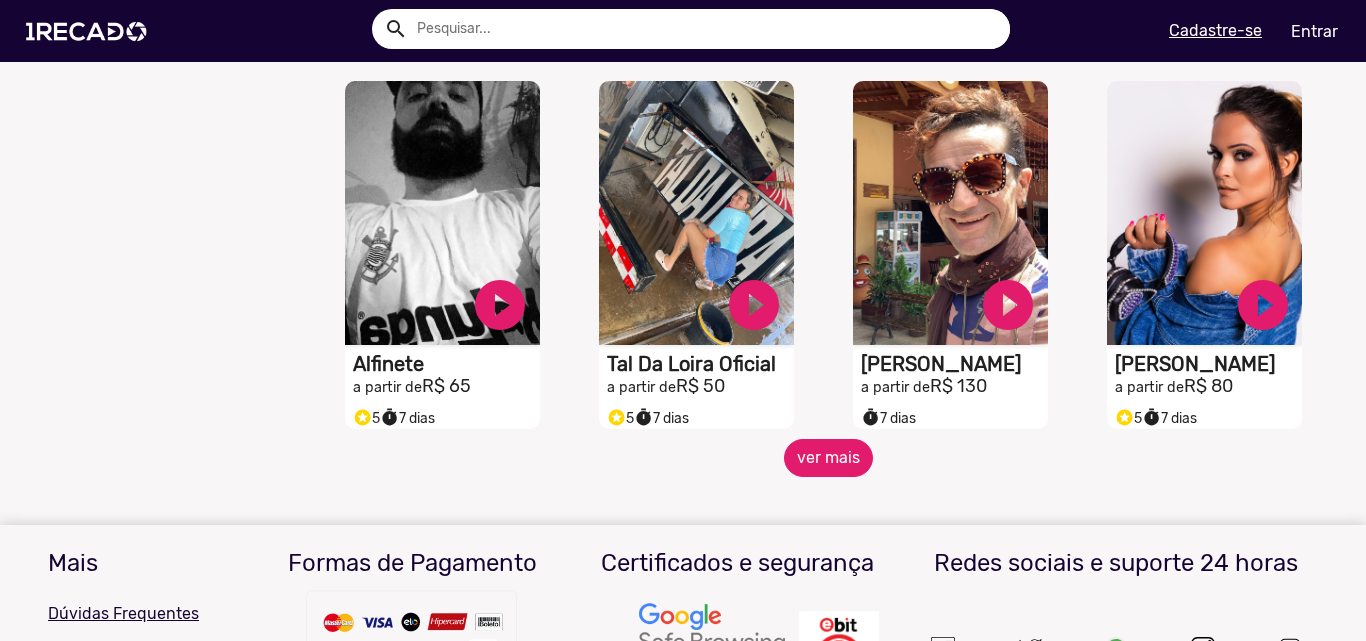 click on "ver mais" 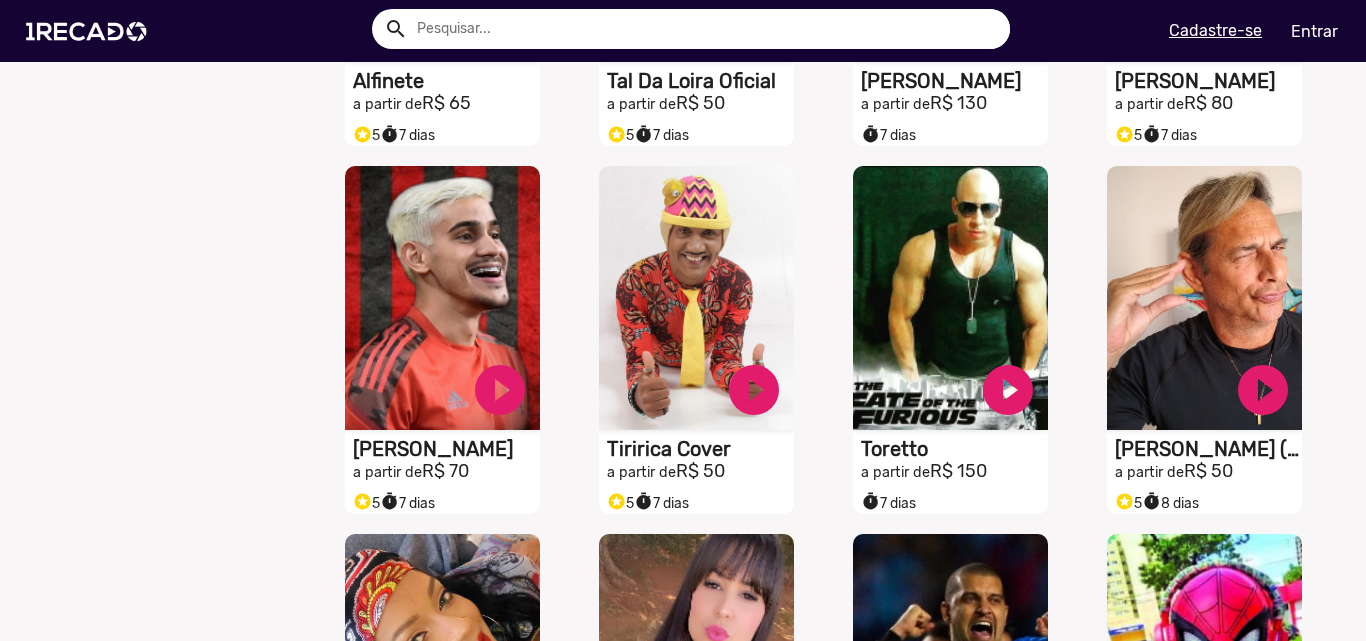 scroll, scrollTop: 14600, scrollLeft: 0, axis: vertical 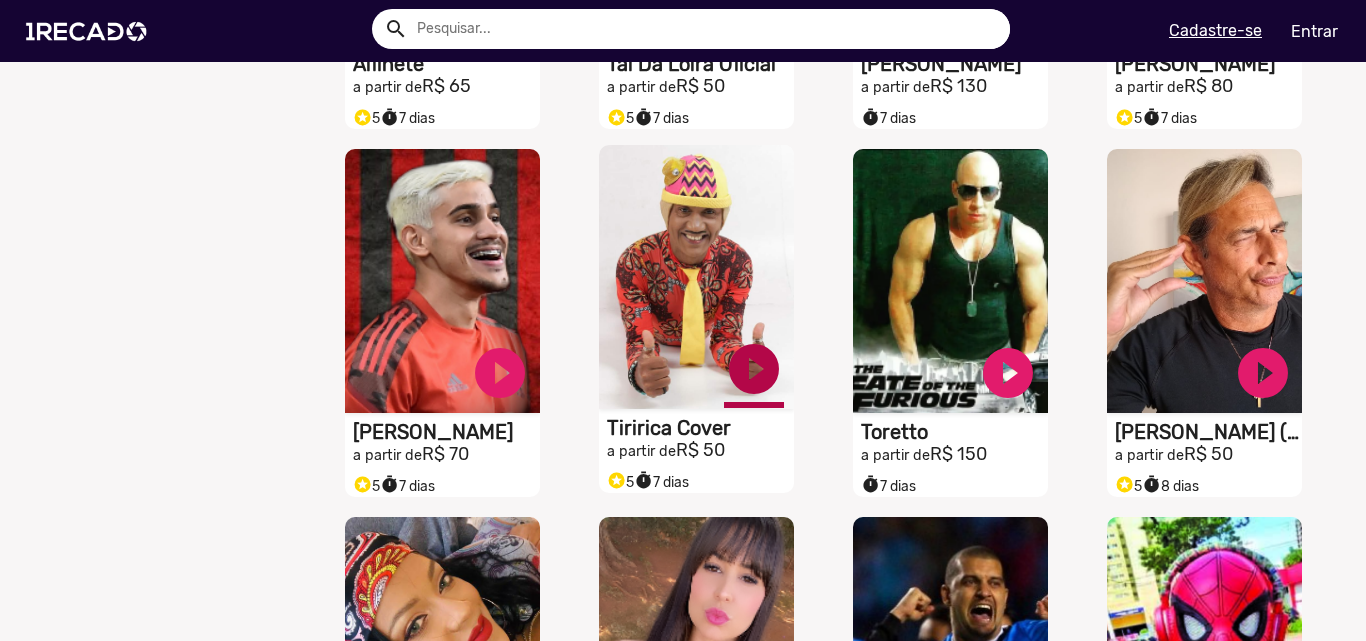 click on "play_circle_filled" at bounding box center [500, -14153] 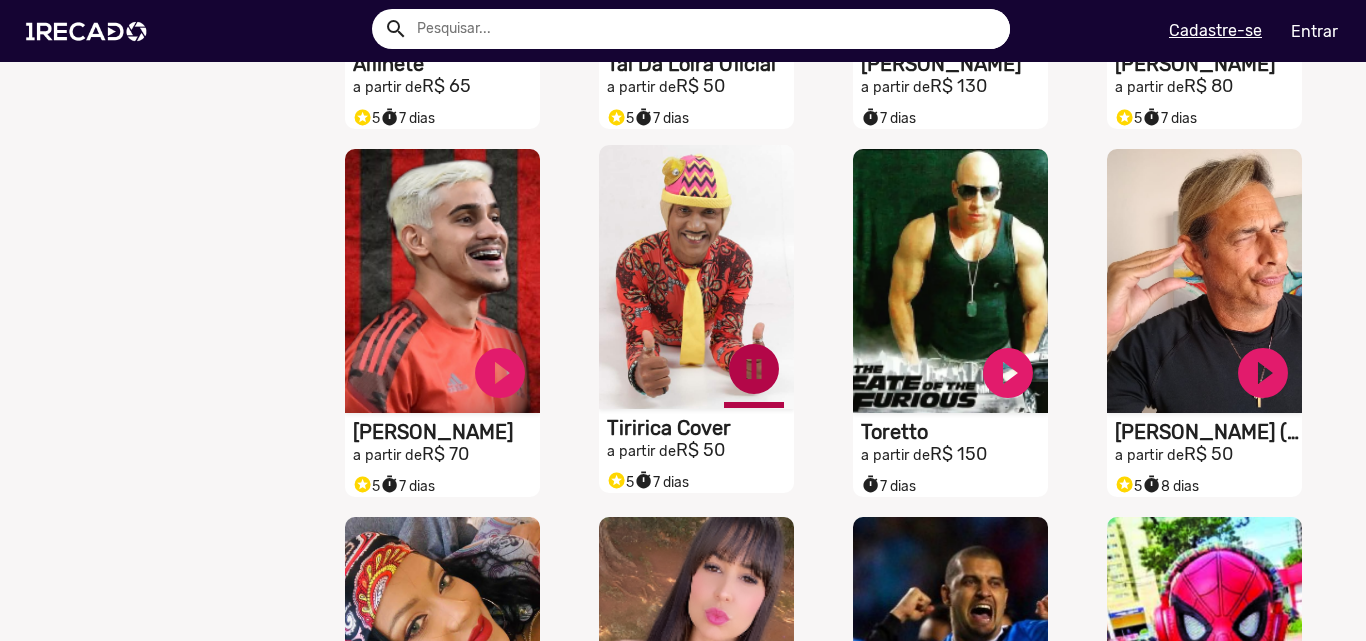 click on "pause_circle" at bounding box center [500, -14153] 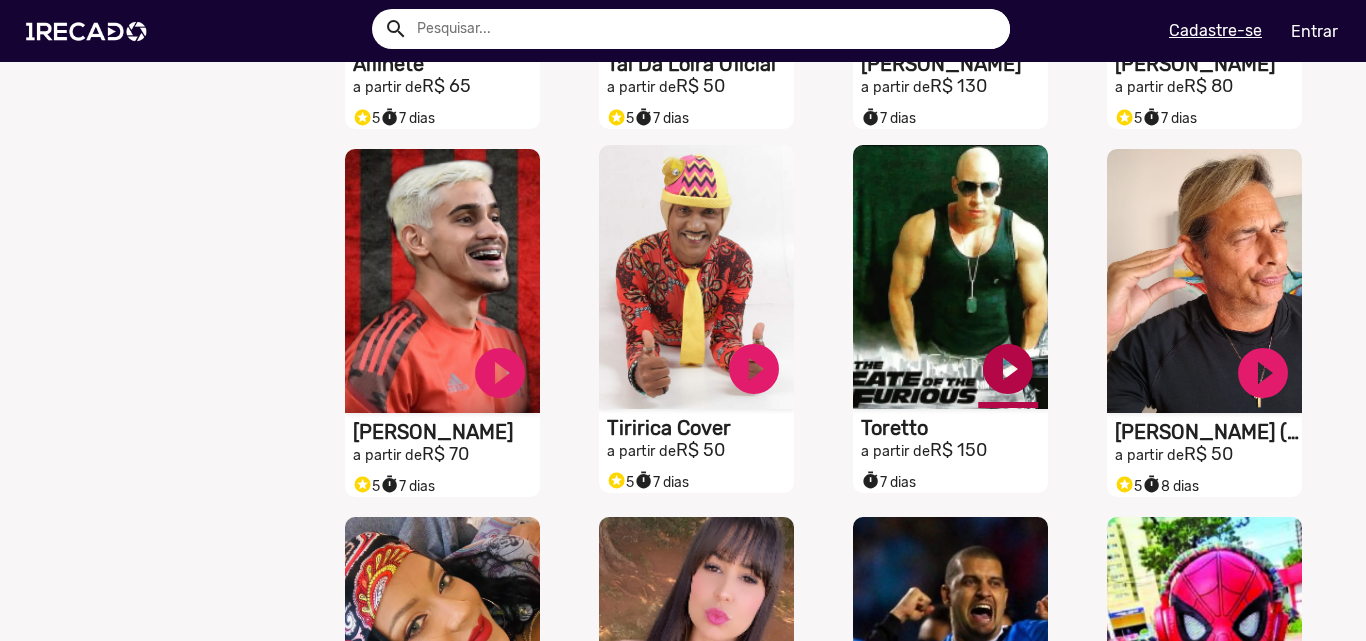click on "play_circle_filled" at bounding box center [500, -14153] 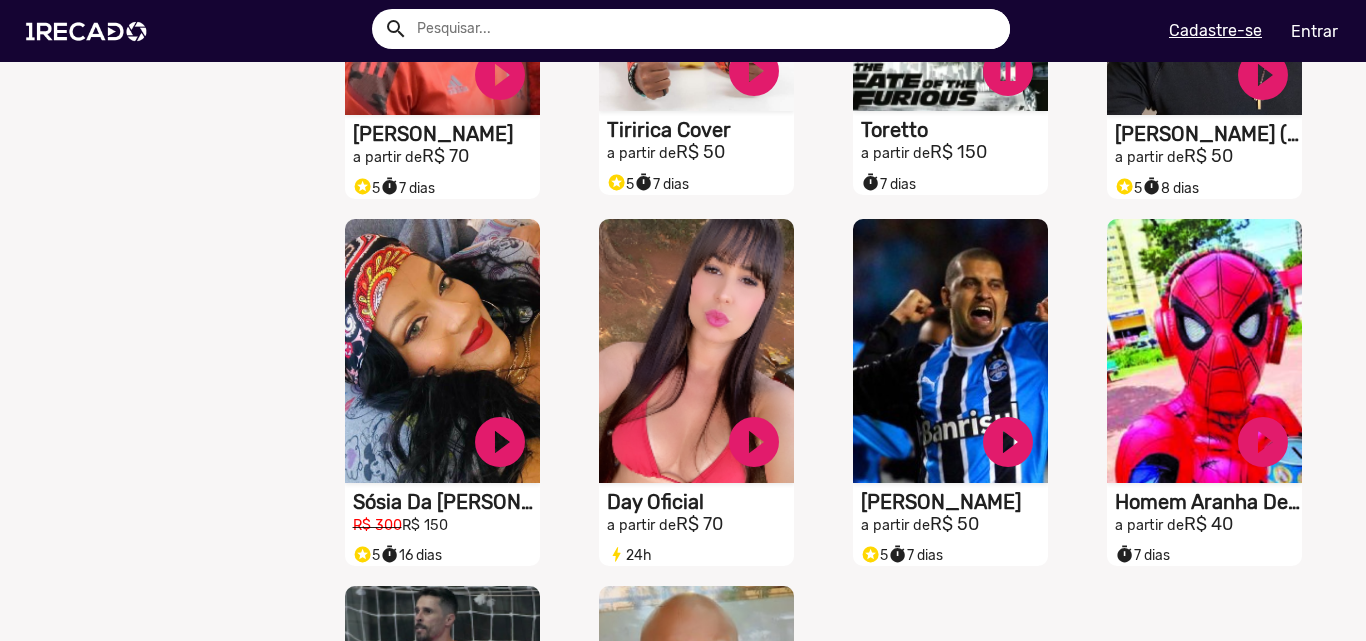 scroll, scrollTop: 14900, scrollLeft: 0, axis: vertical 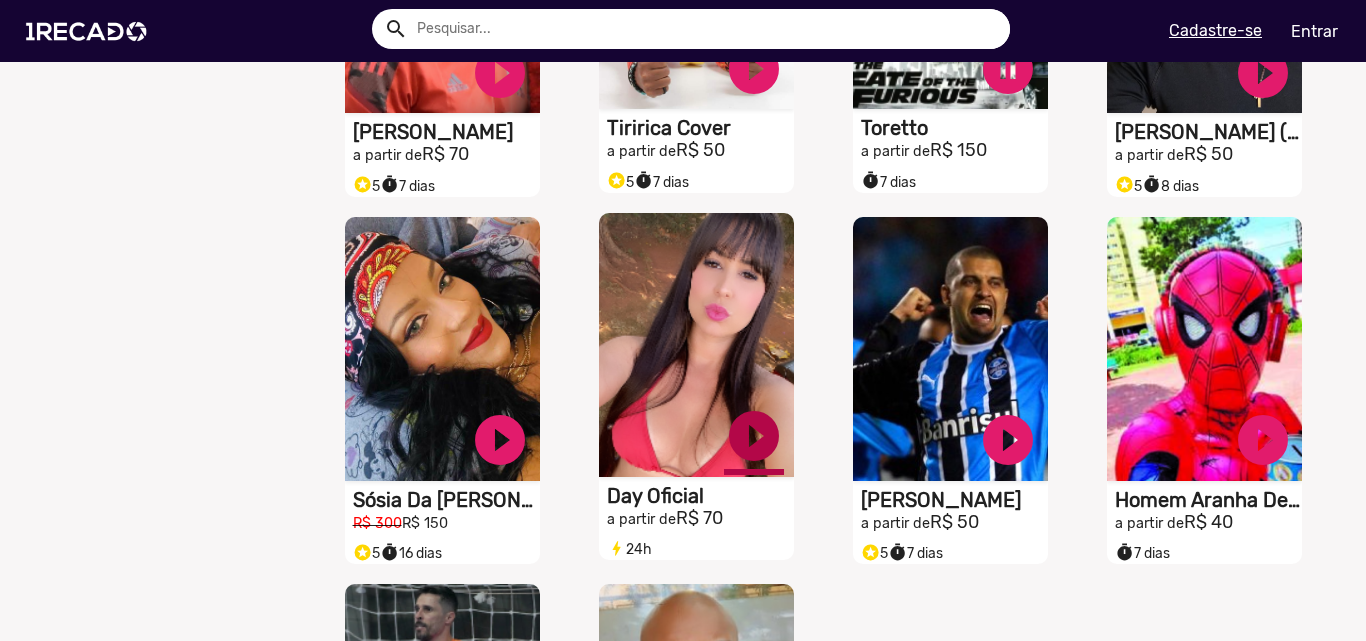 click on "play_circle_filled" at bounding box center (500, -14453) 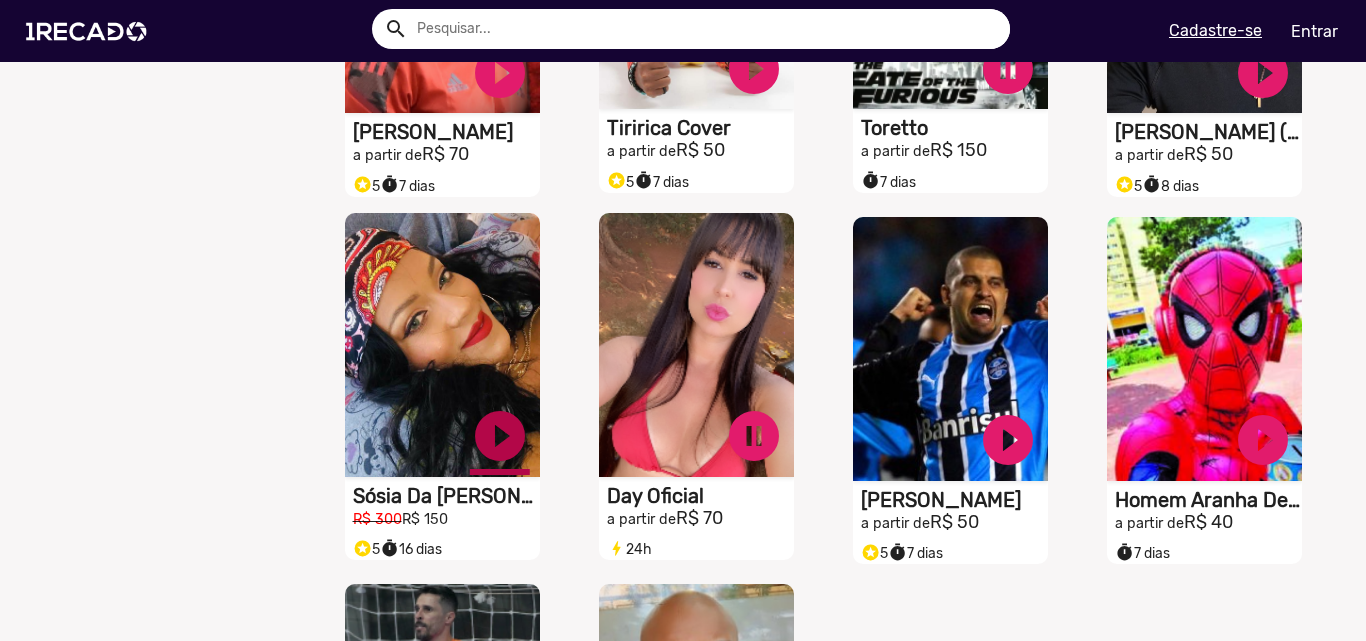 click on "play_circle_filled" at bounding box center [500, -14453] 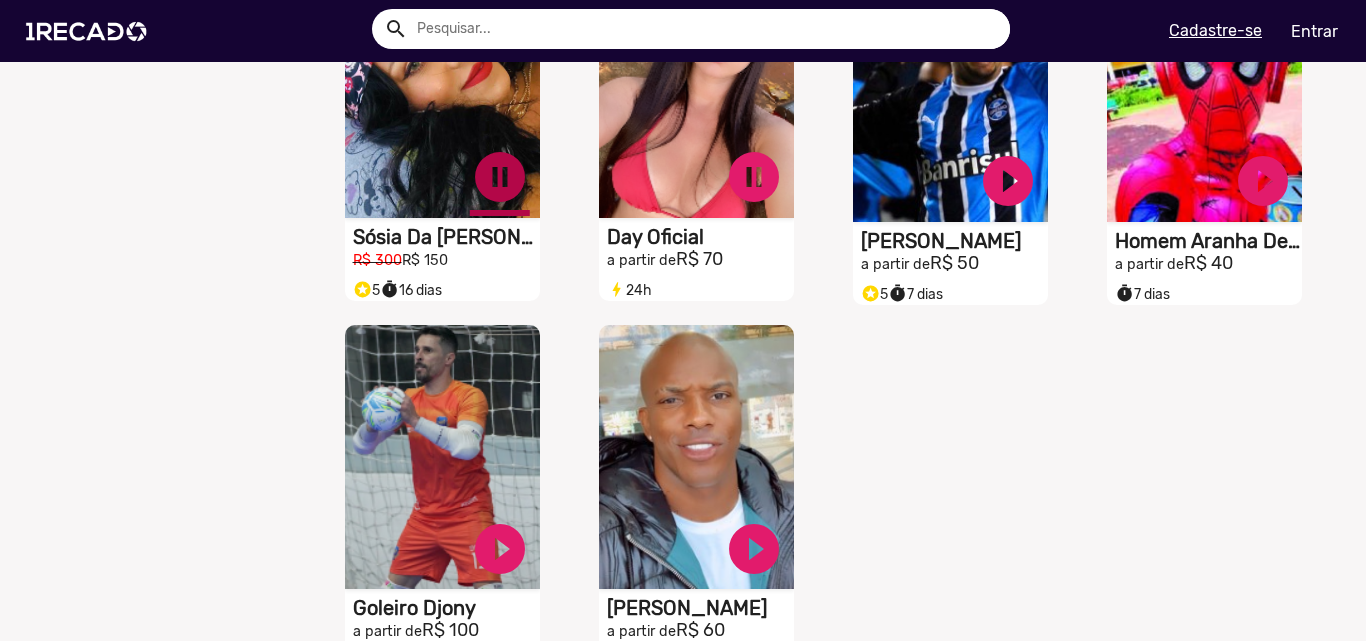 scroll, scrollTop: 15200, scrollLeft: 0, axis: vertical 